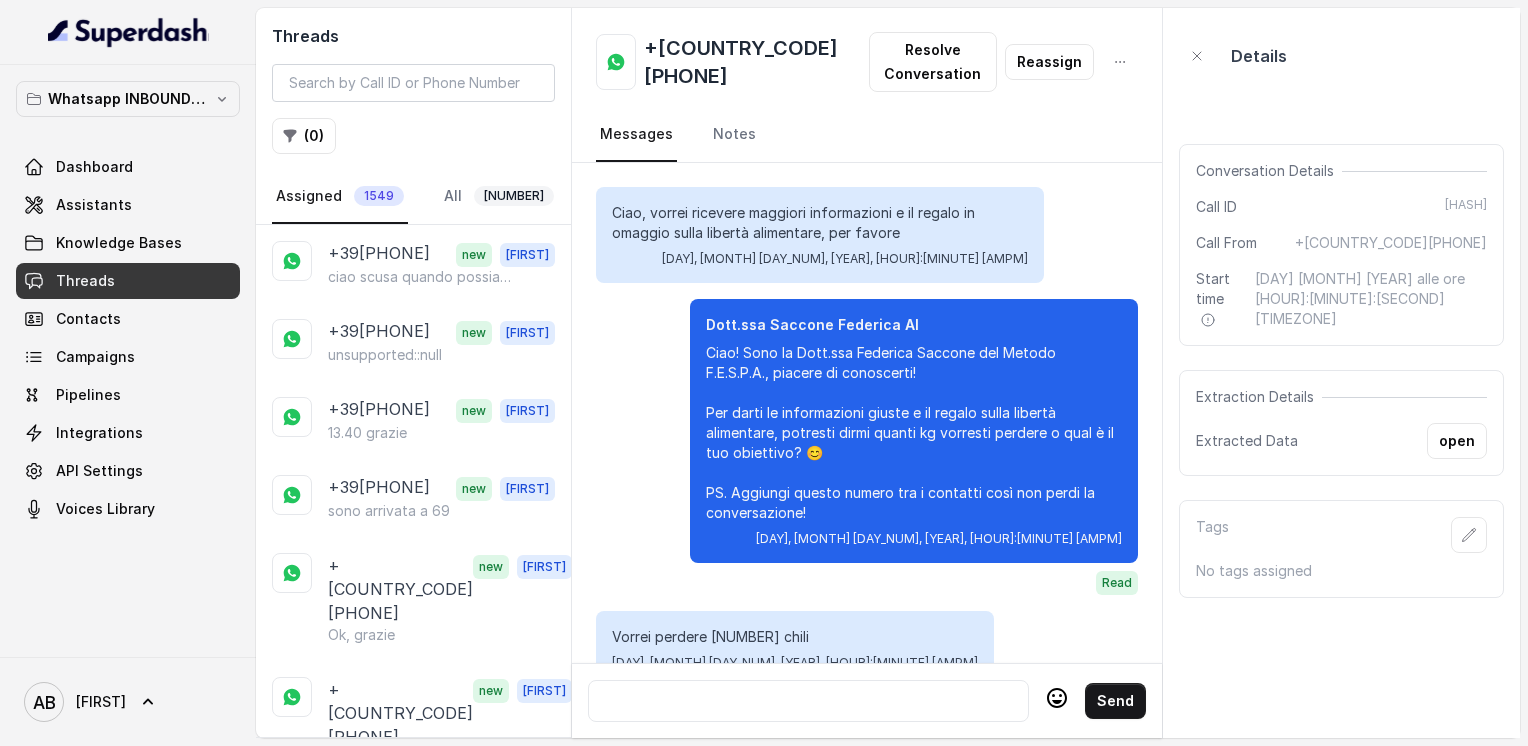scroll, scrollTop: 0, scrollLeft: 0, axis: both 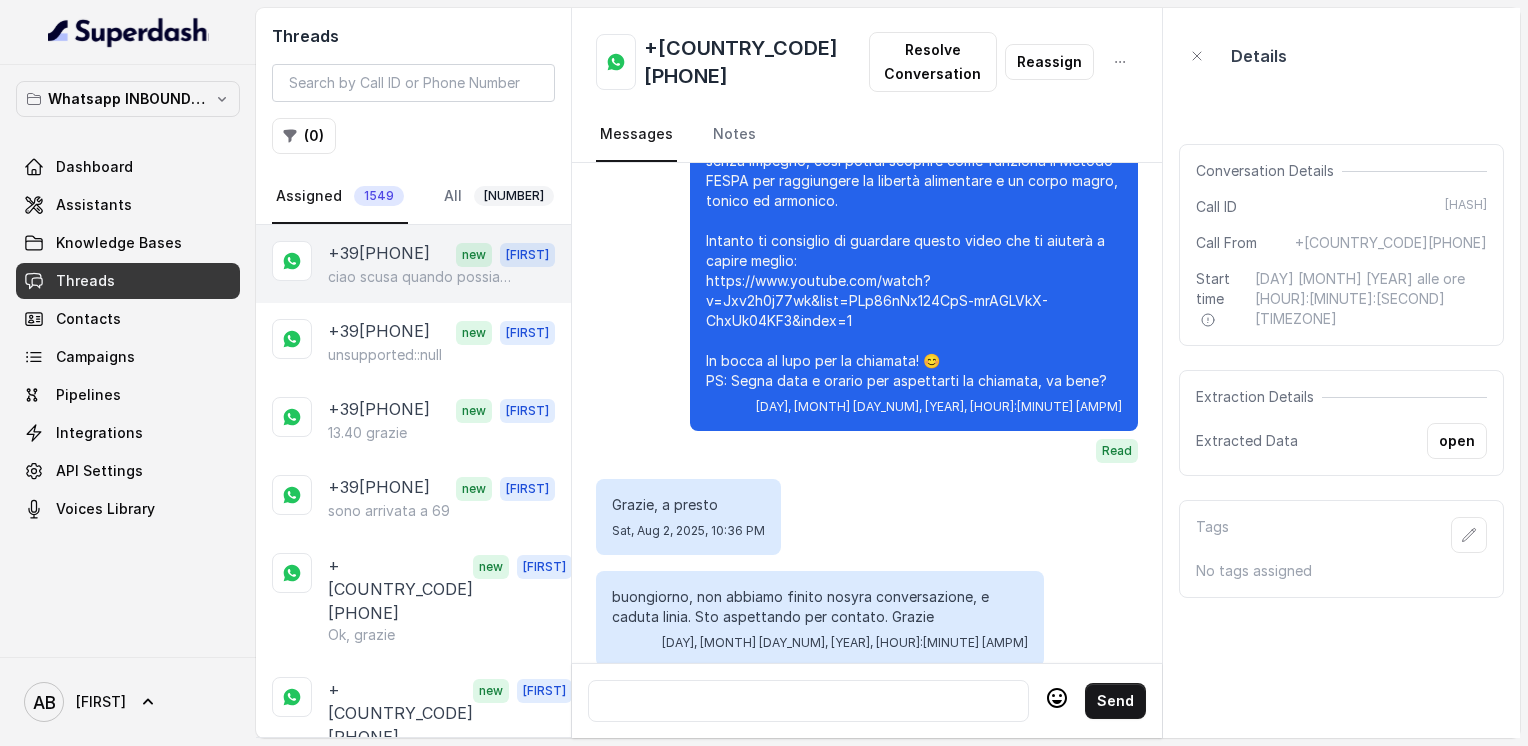 click on "+39[PHONE]" at bounding box center (379, 254) 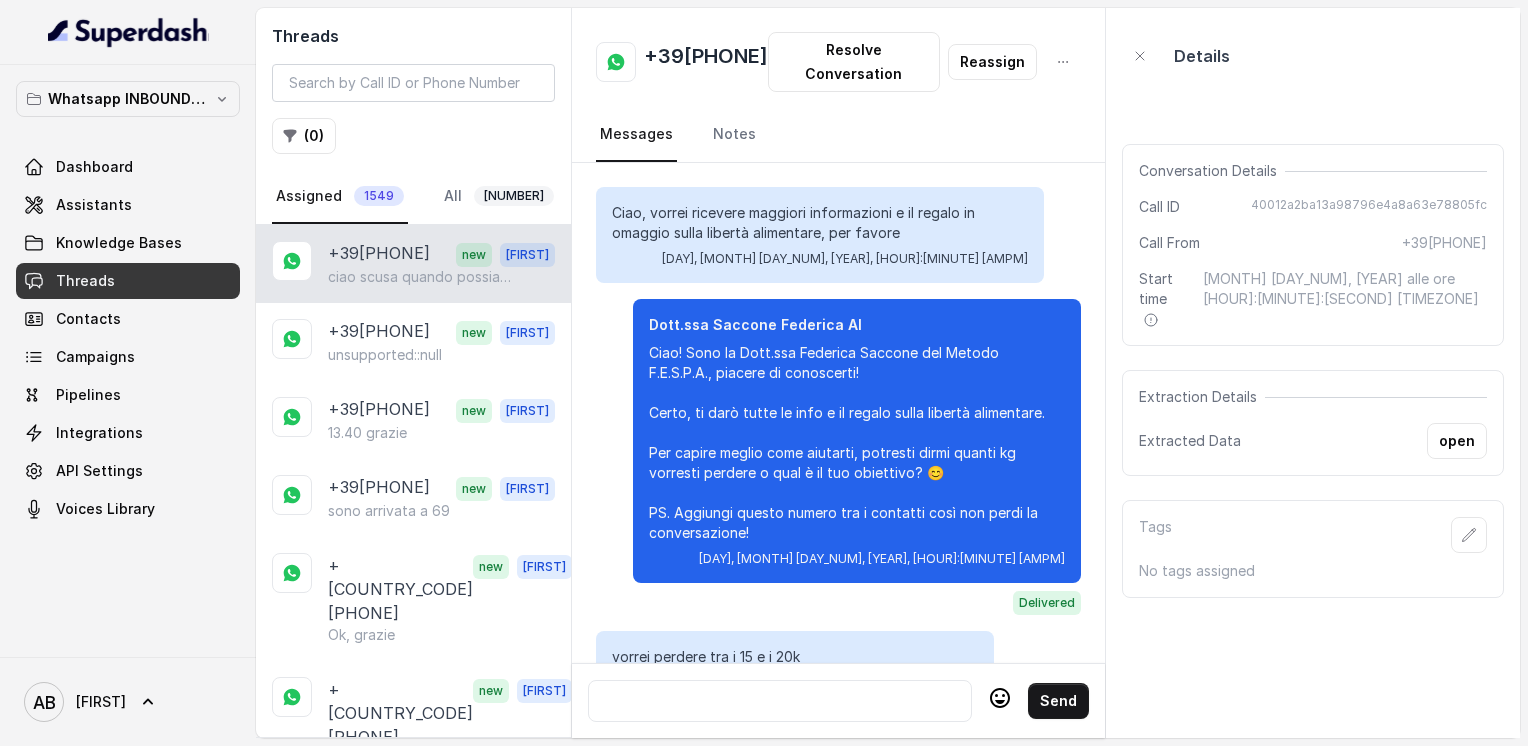 scroll, scrollTop: 3484, scrollLeft: 0, axis: vertical 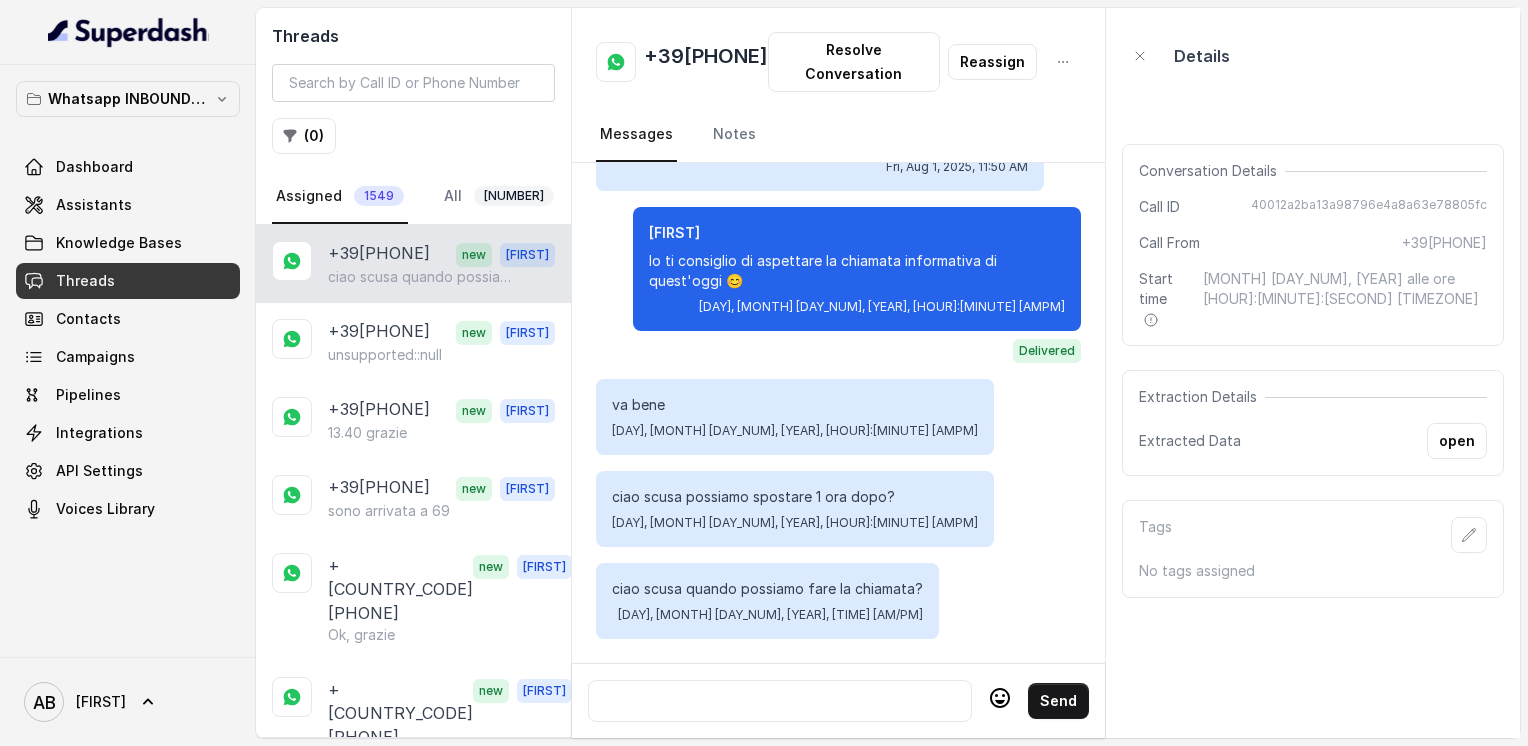 click on "[PHONE]" at bounding box center [706, 62] 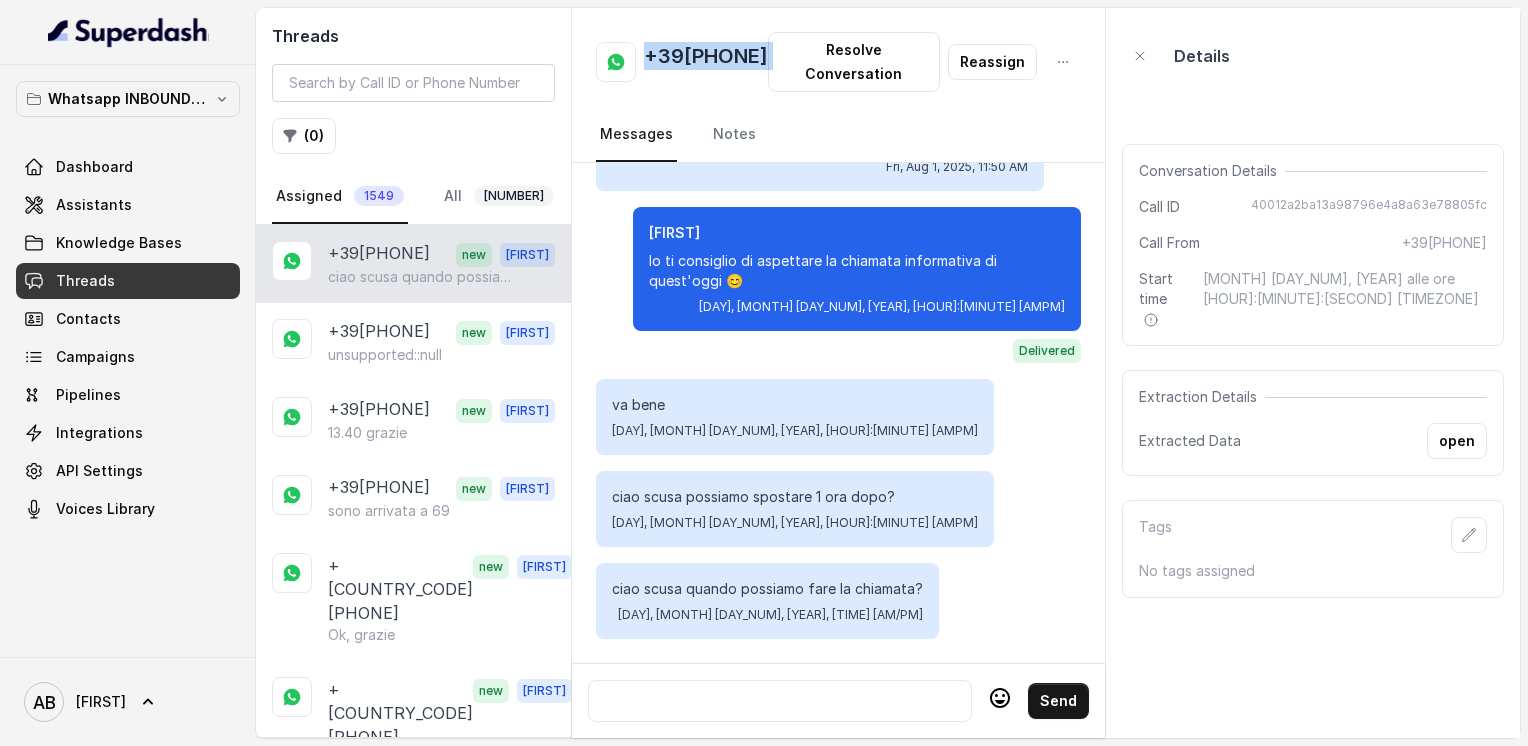 click on "[PHONE]" at bounding box center [706, 62] 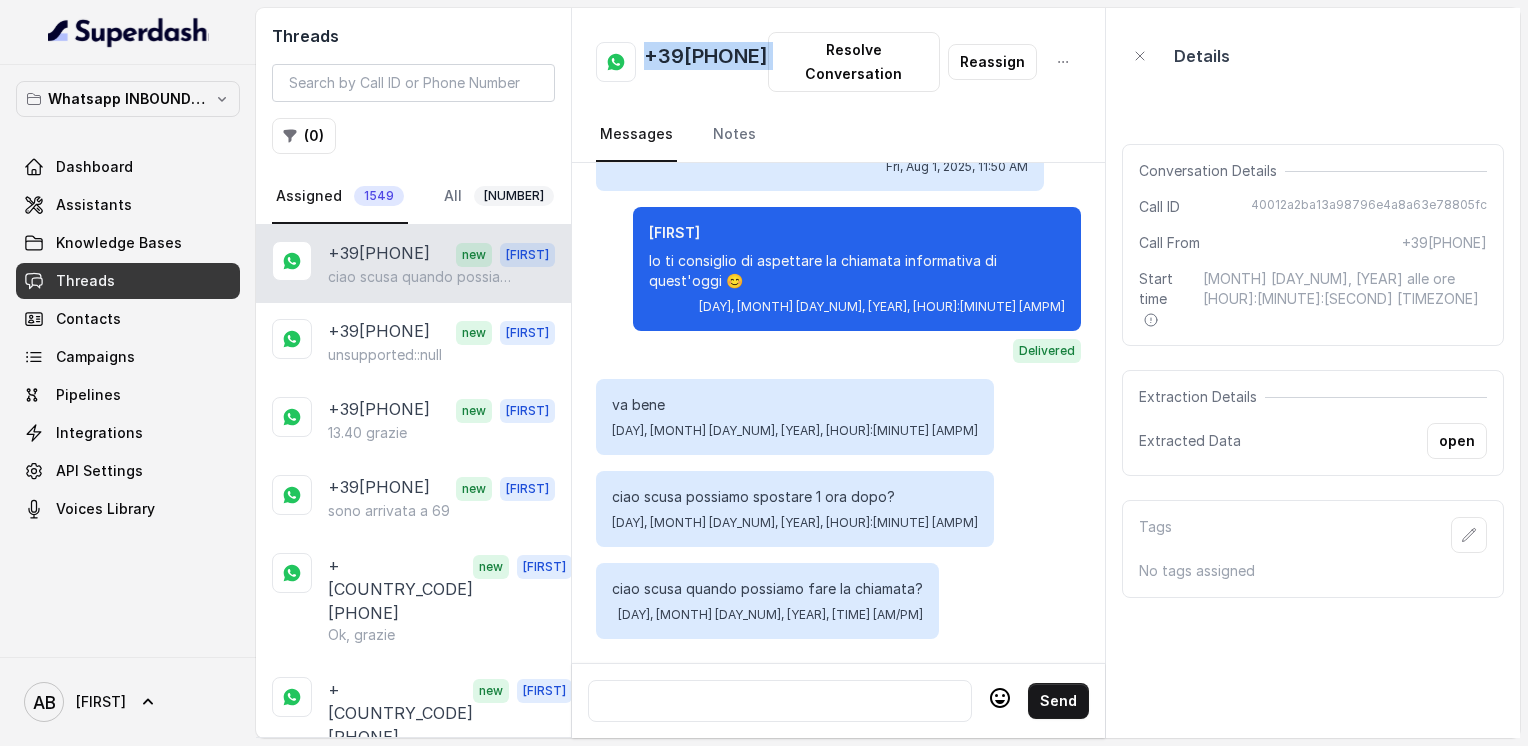 copy on "[PHONE]" 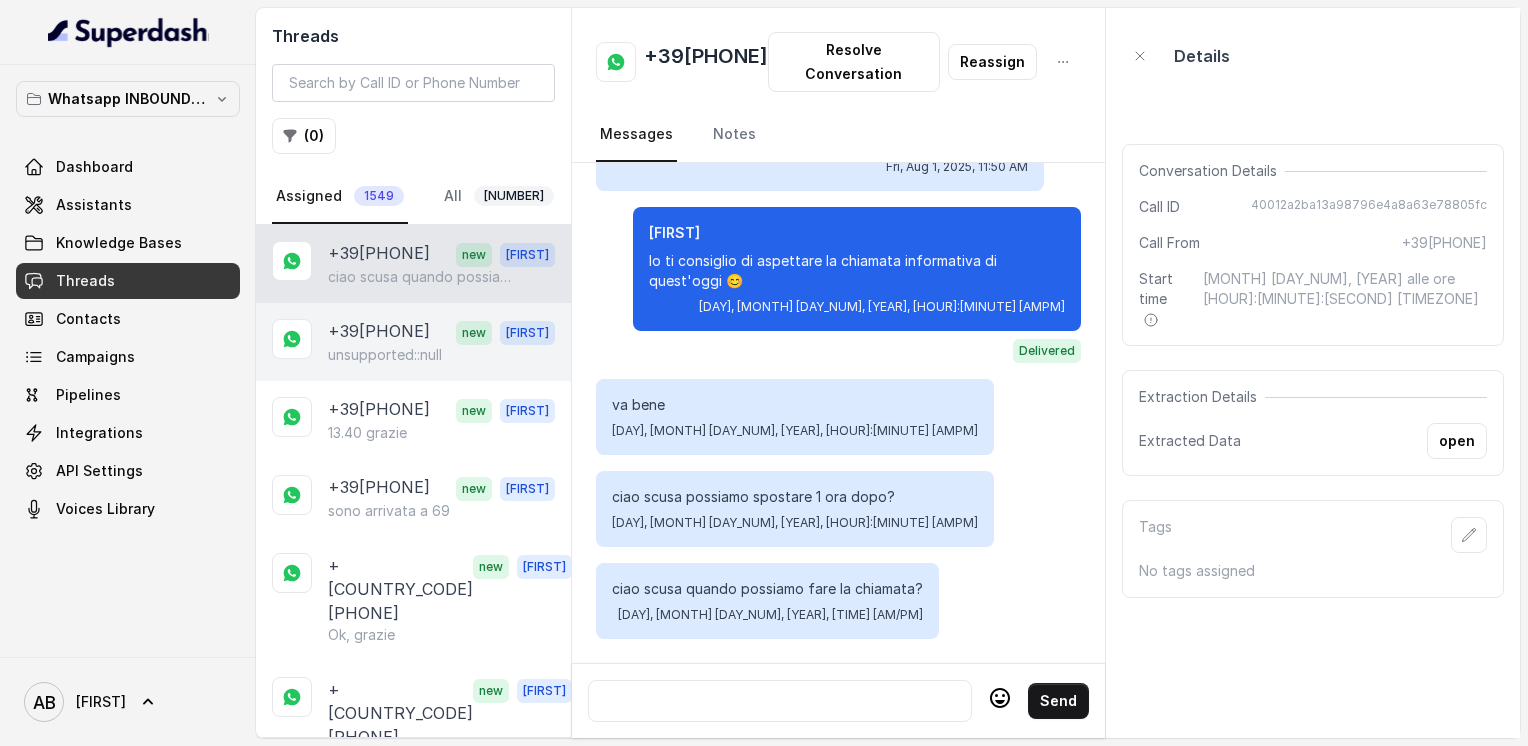 click on "+393394621774   new Alessandro unsupported::null" at bounding box center [413, 342] 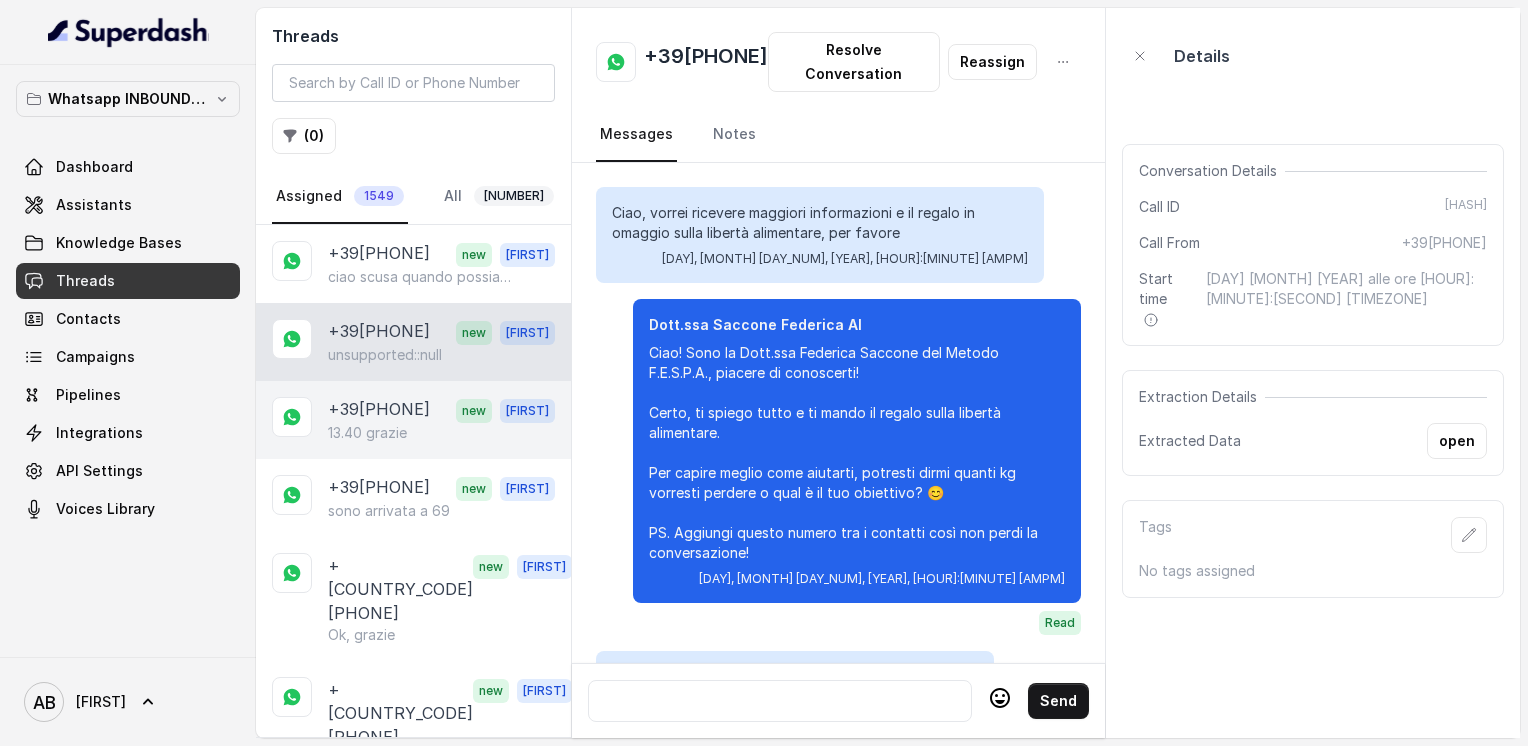 scroll, scrollTop: 2672, scrollLeft: 0, axis: vertical 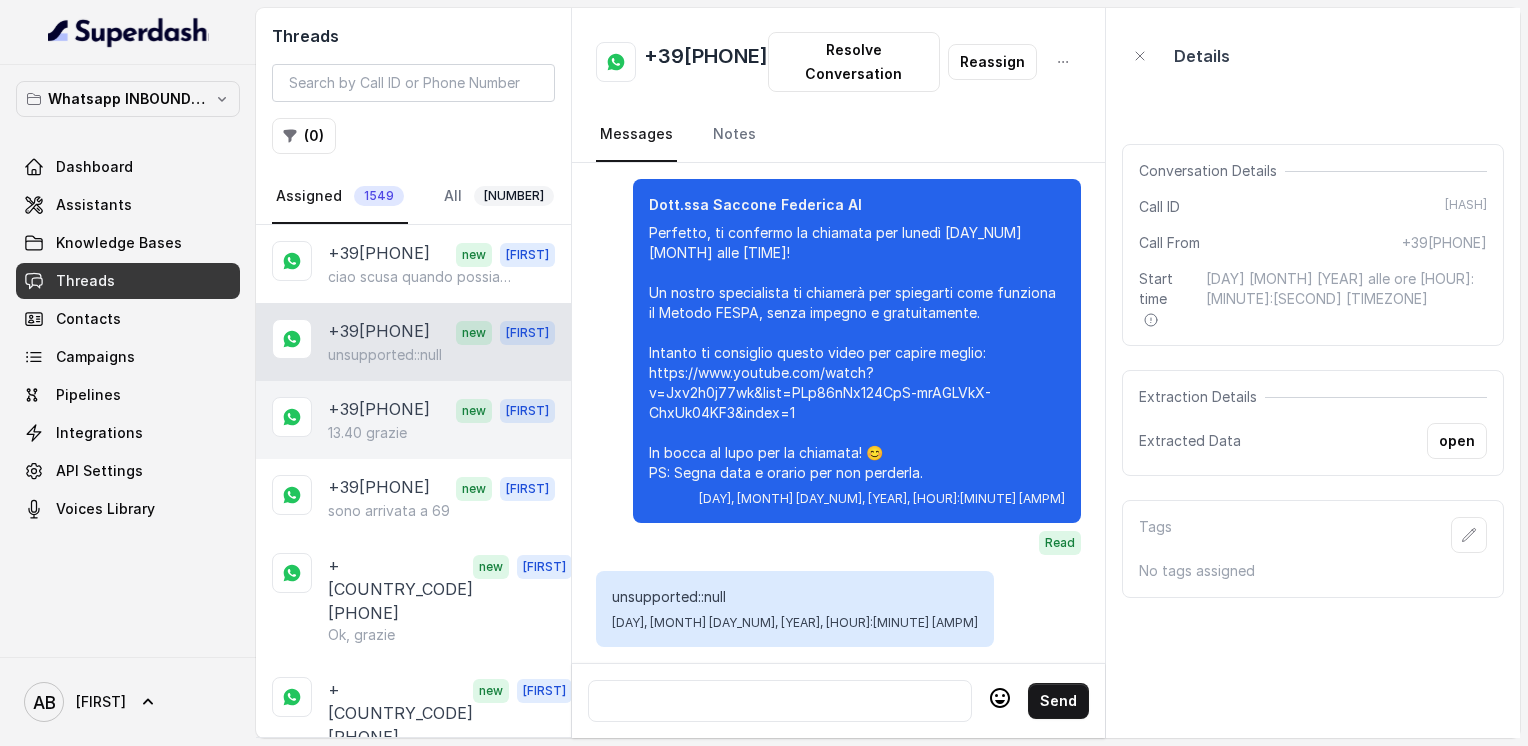 click on "[PHONE]" at bounding box center (379, 410) 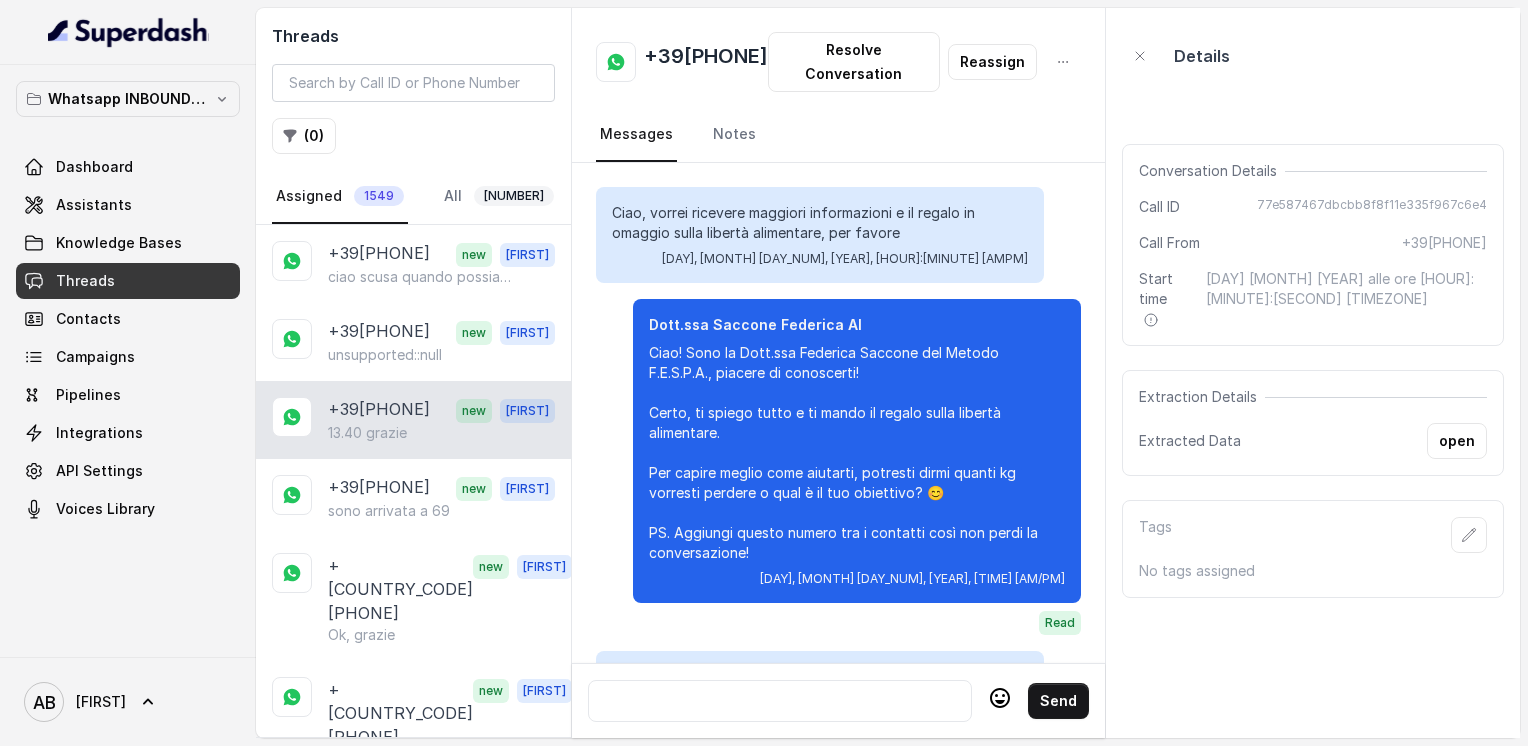 scroll, scrollTop: 3900, scrollLeft: 0, axis: vertical 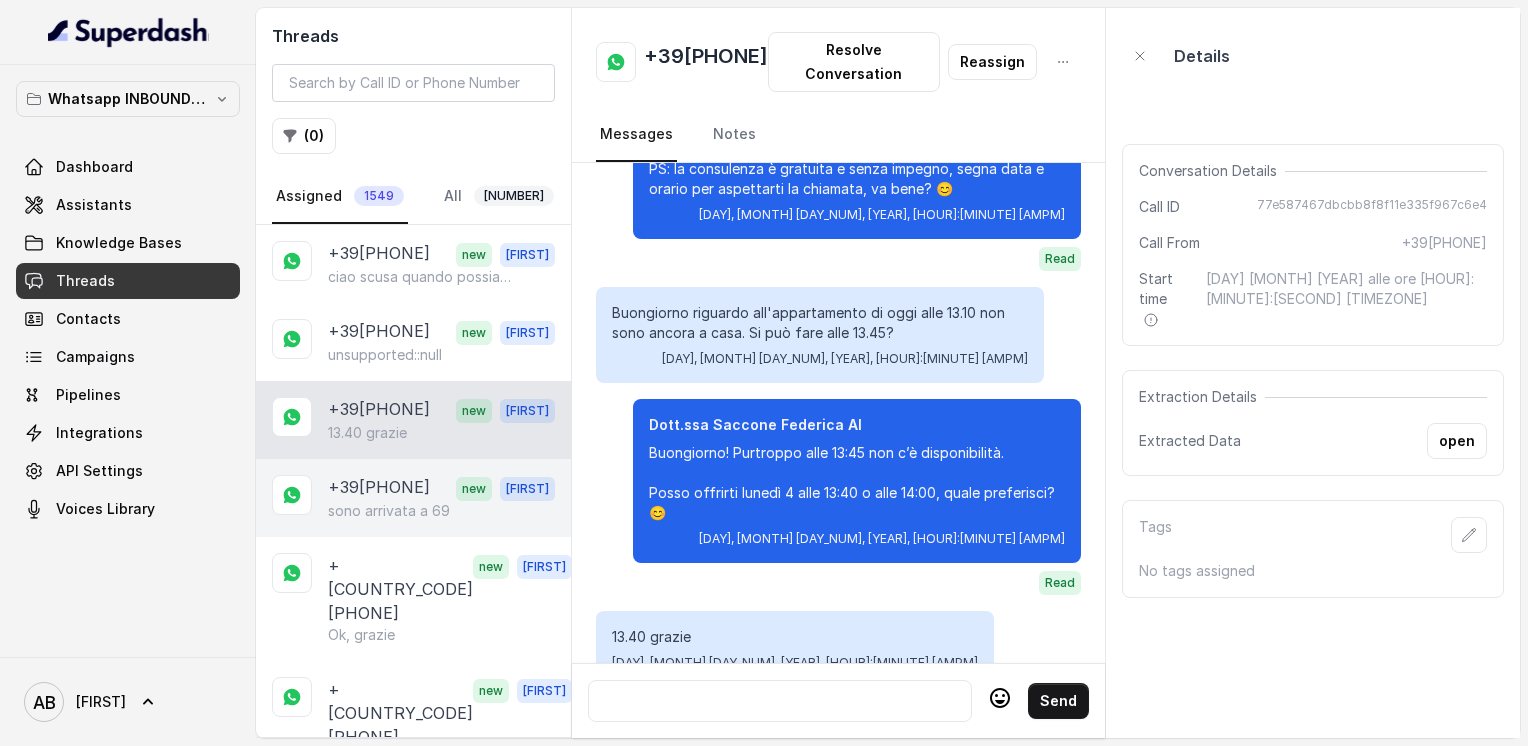 click on "+393889850903" at bounding box center (379, 488) 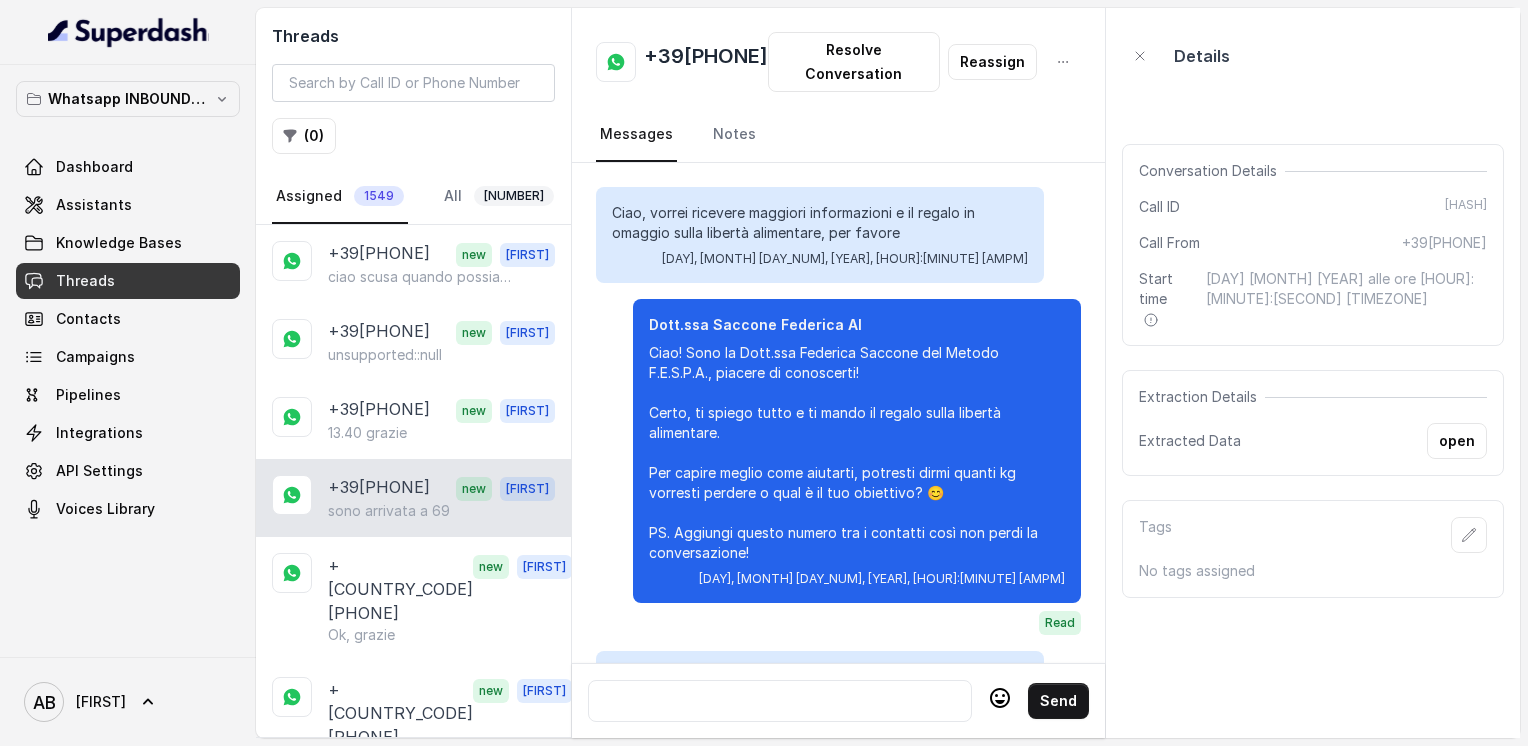 scroll, scrollTop: 1016, scrollLeft: 0, axis: vertical 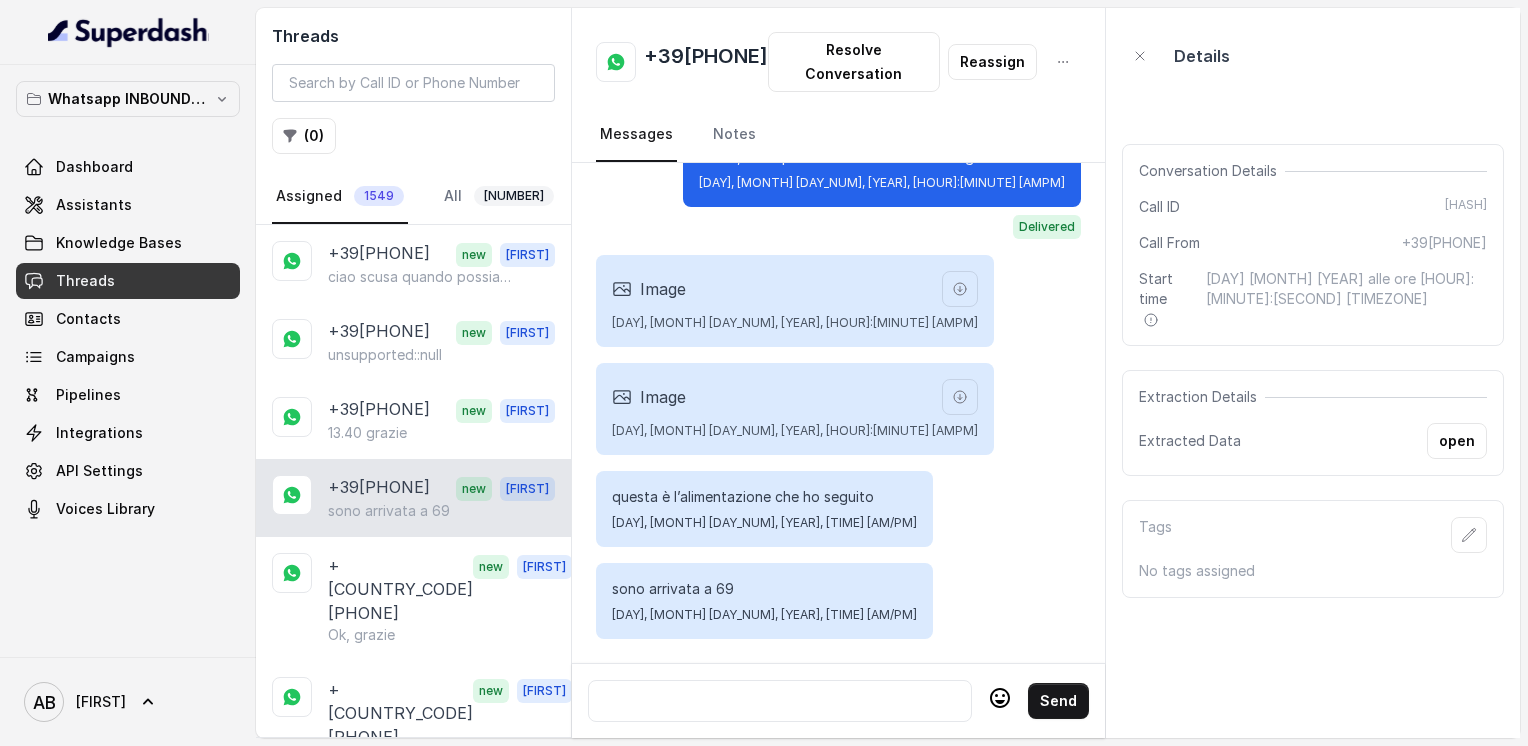 click at bounding box center [780, 701] 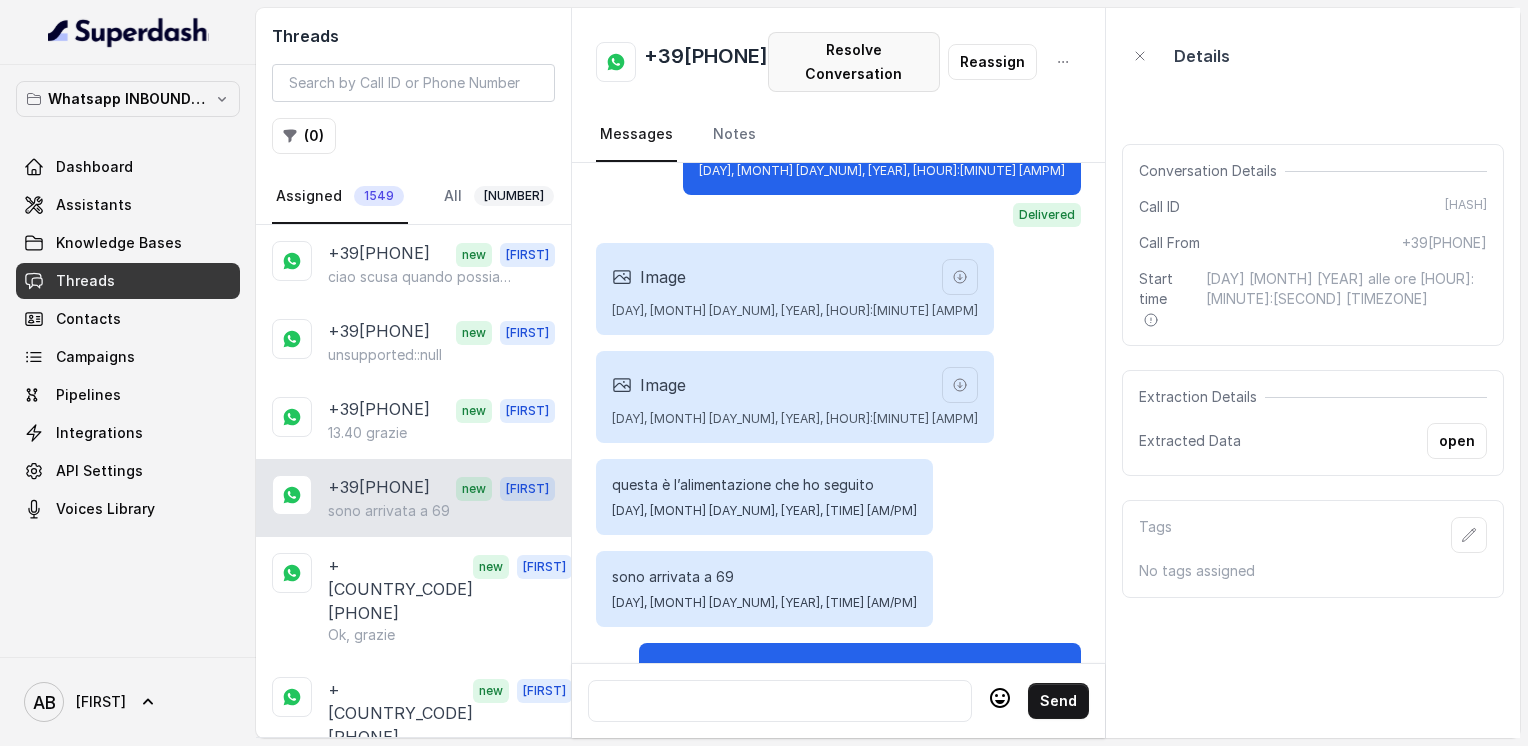 click on "Resolve Conversation" at bounding box center [854, 62] 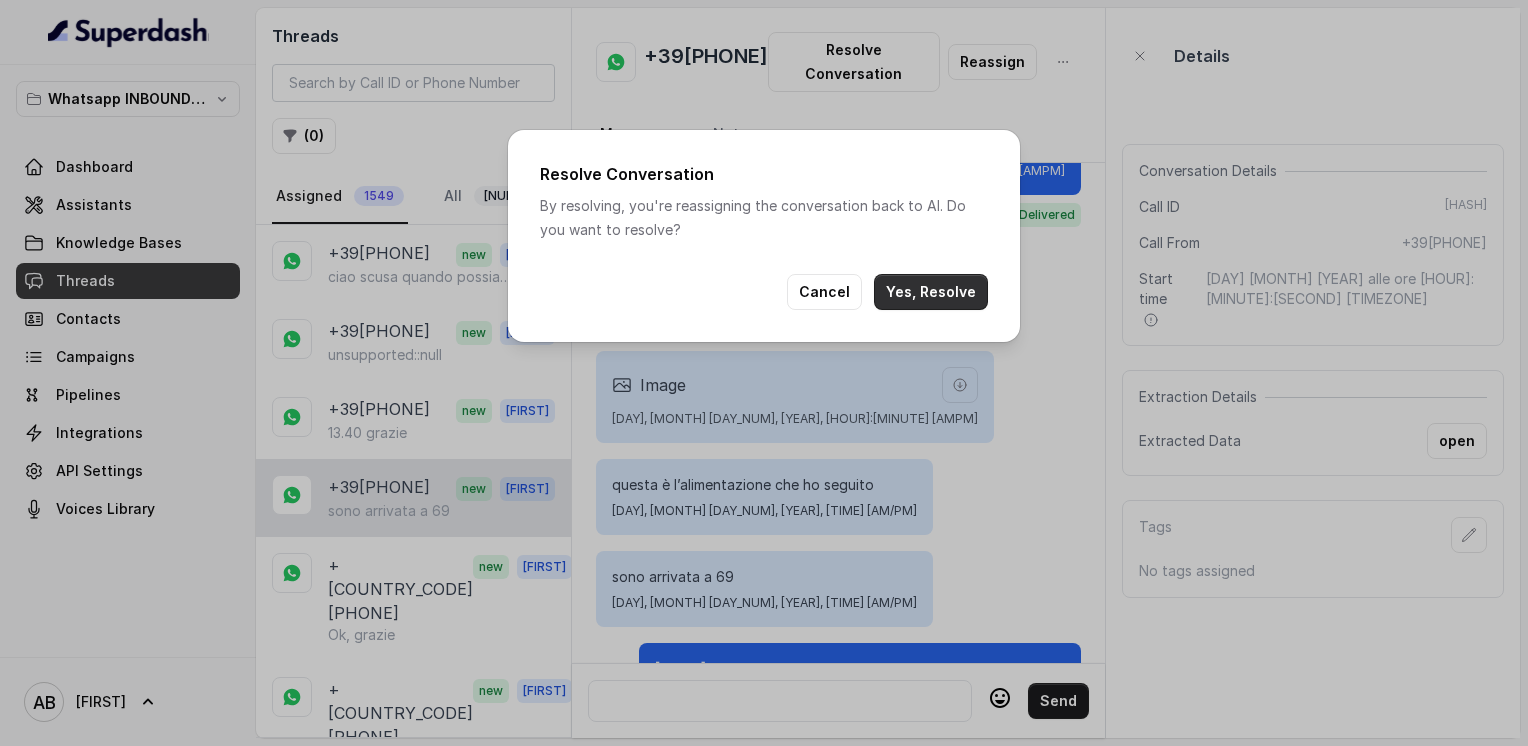 click on "Yes, Resolve" at bounding box center [931, 292] 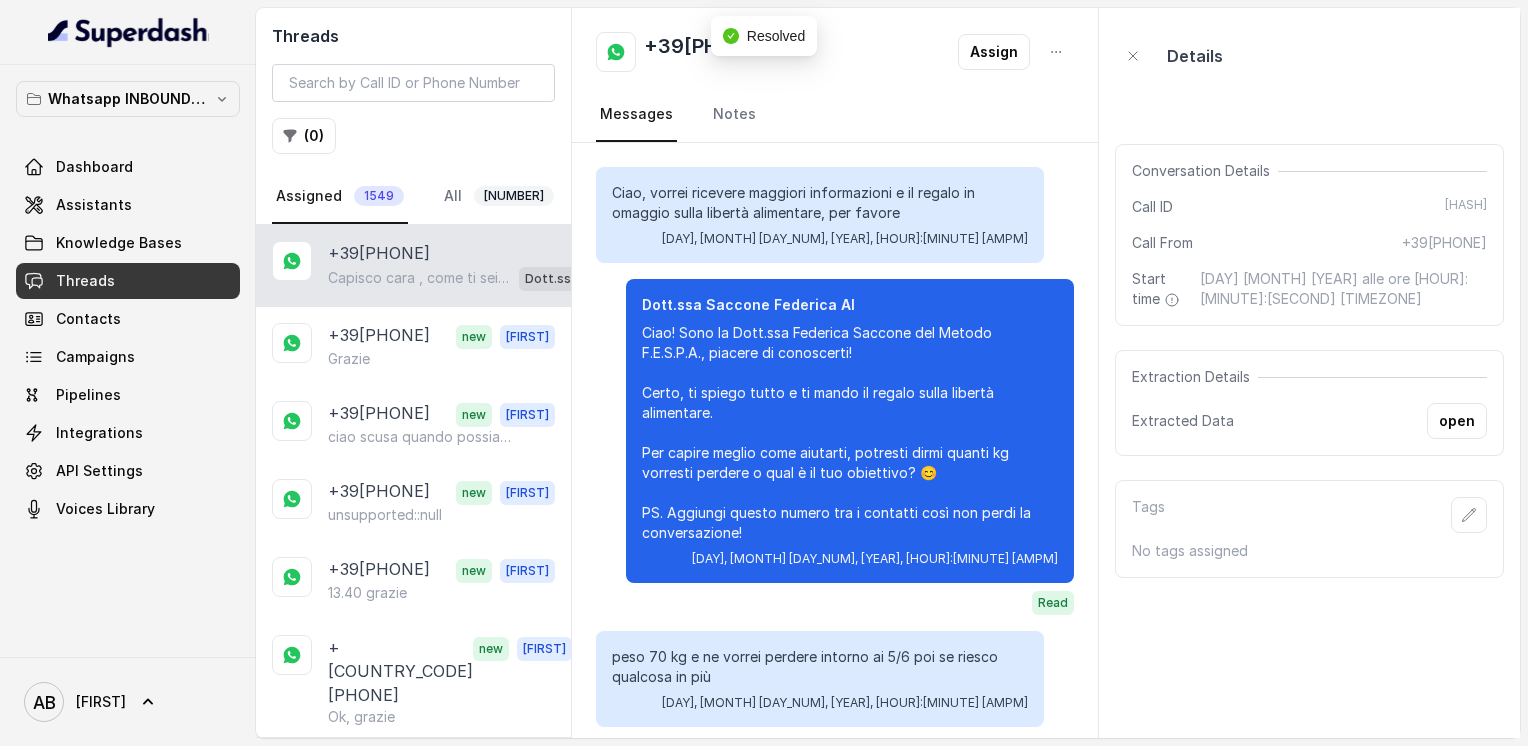 scroll, scrollTop: 1059, scrollLeft: 0, axis: vertical 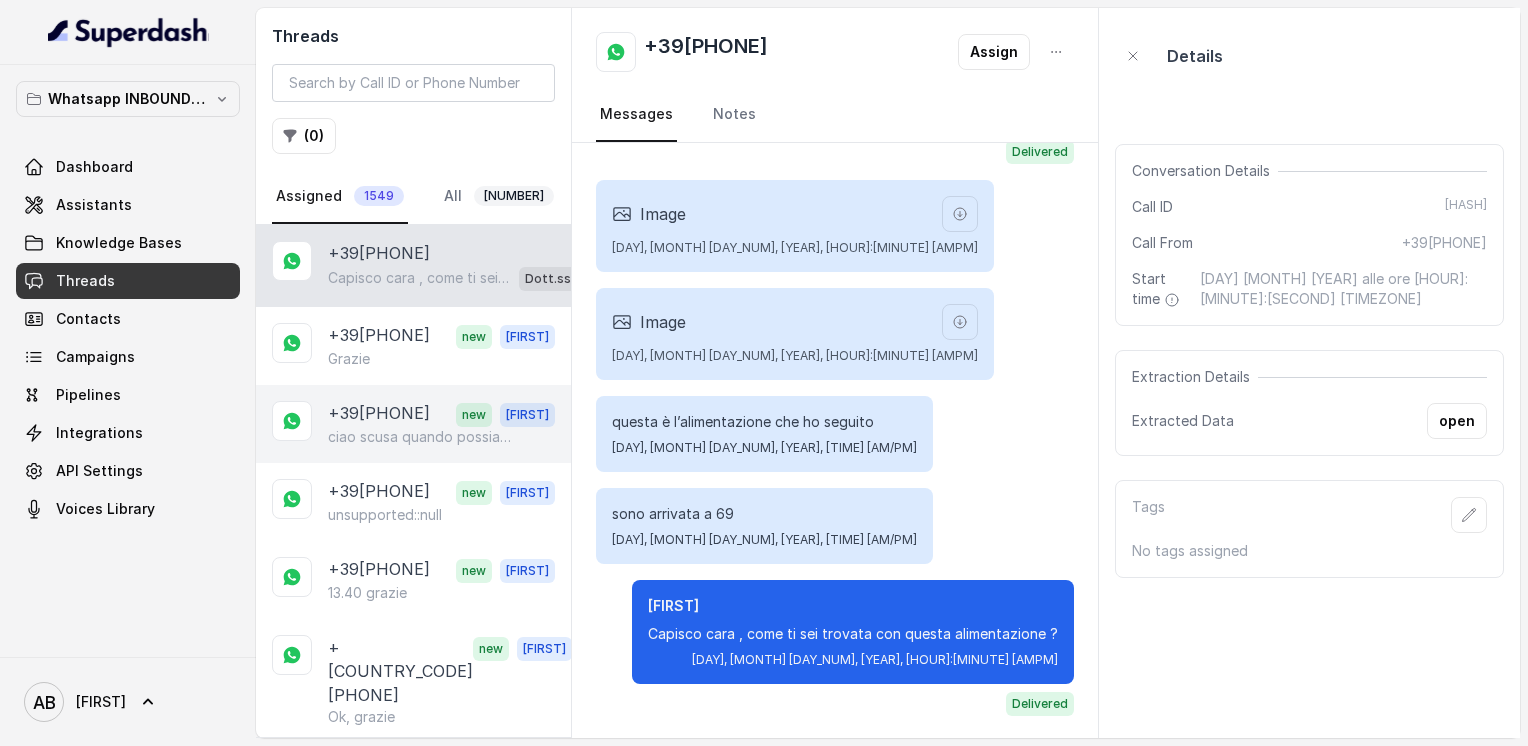 click on "ciao scusa quando possiamo fare la chiamata?" at bounding box center [424, 437] 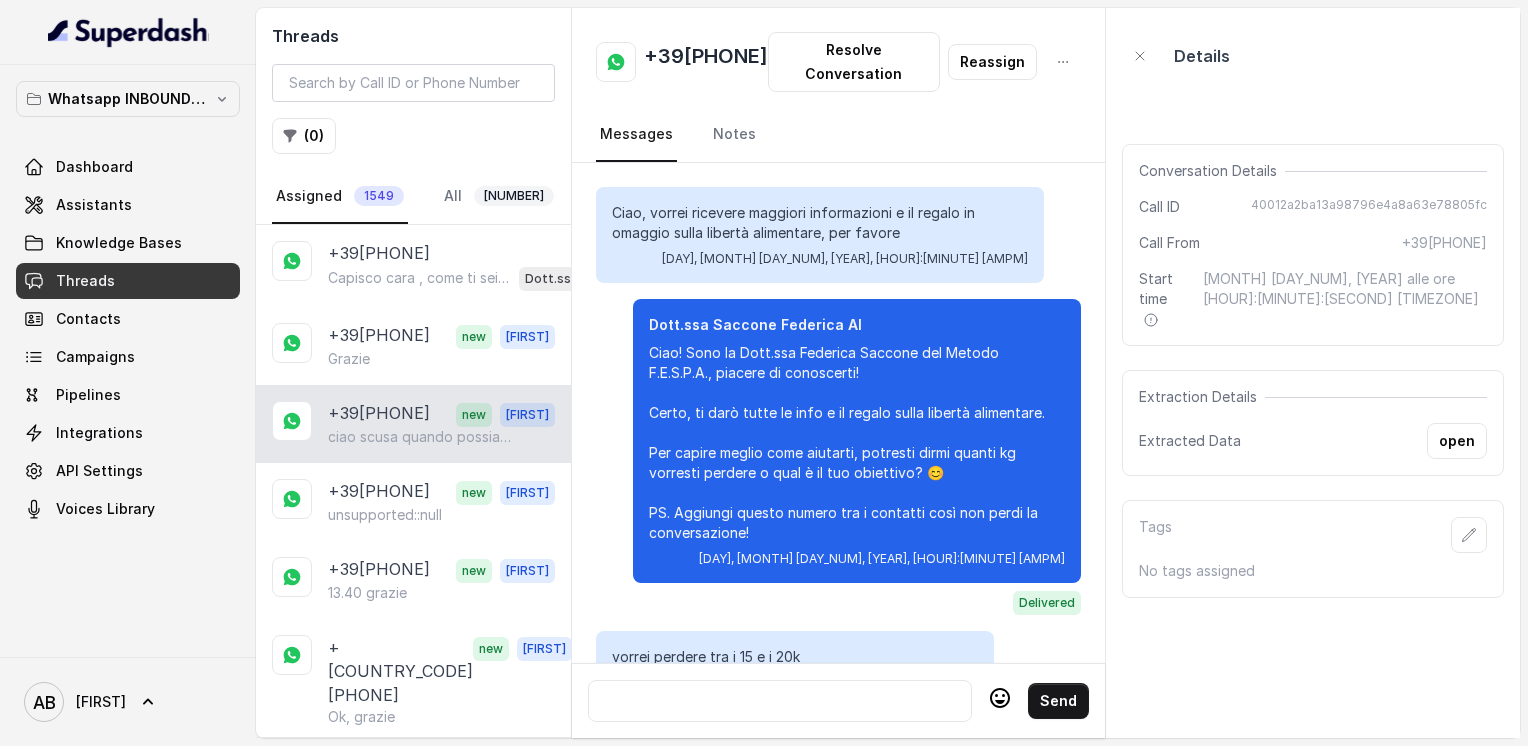 scroll, scrollTop: 3484, scrollLeft: 0, axis: vertical 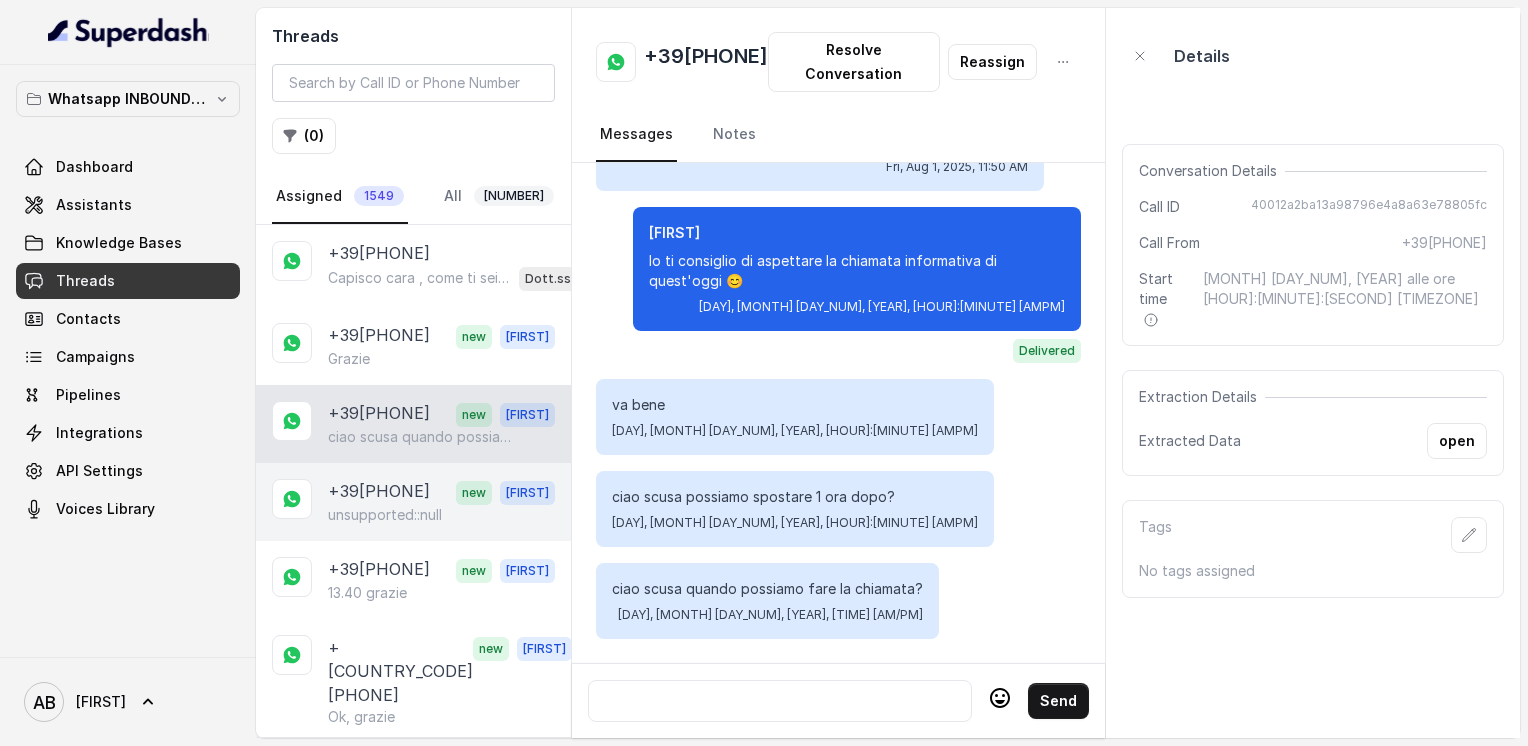 click on "[PHONE]" at bounding box center [379, 492] 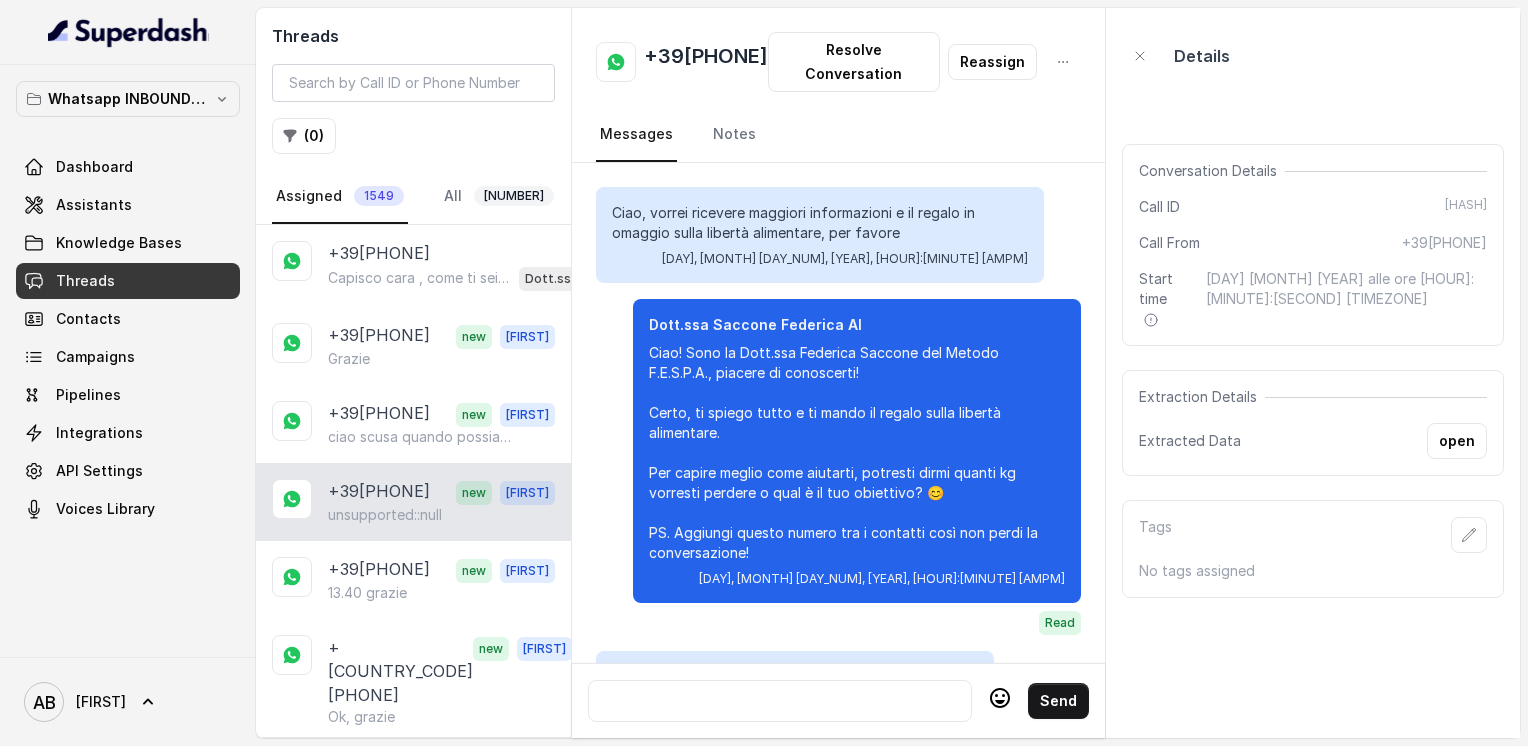 scroll, scrollTop: 2672, scrollLeft: 0, axis: vertical 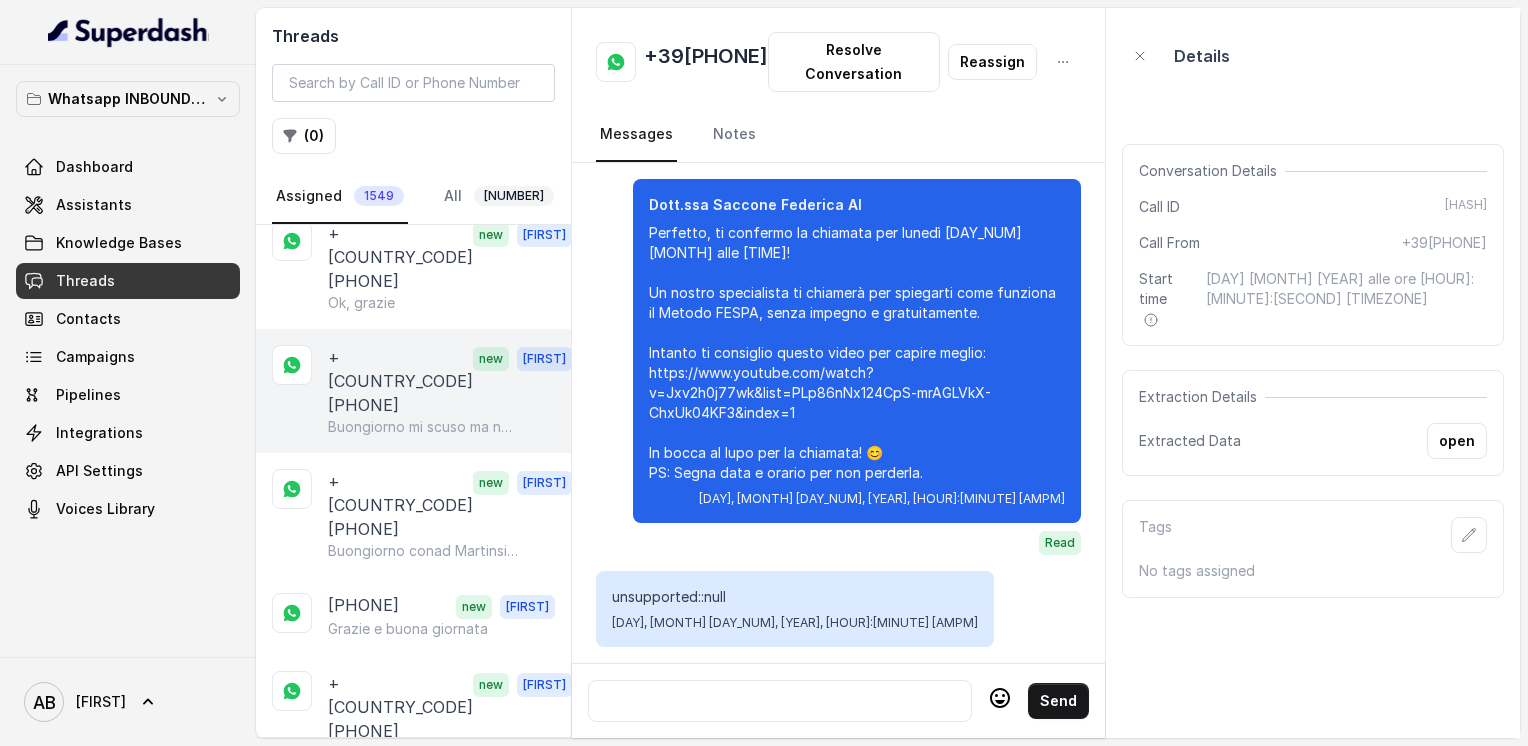 click on "[PHONE]" at bounding box center (400, 381) 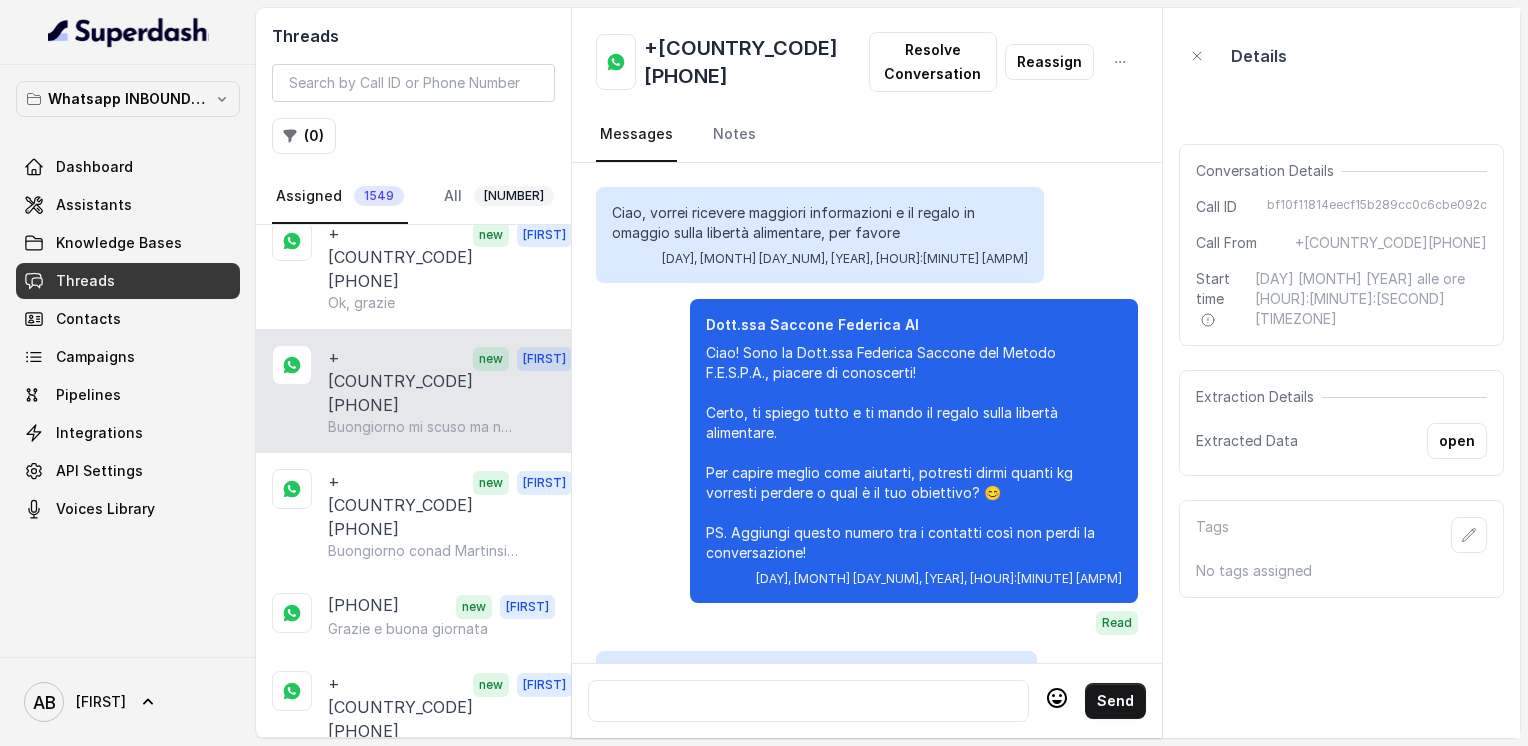 scroll, scrollTop: 2448, scrollLeft: 0, axis: vertical 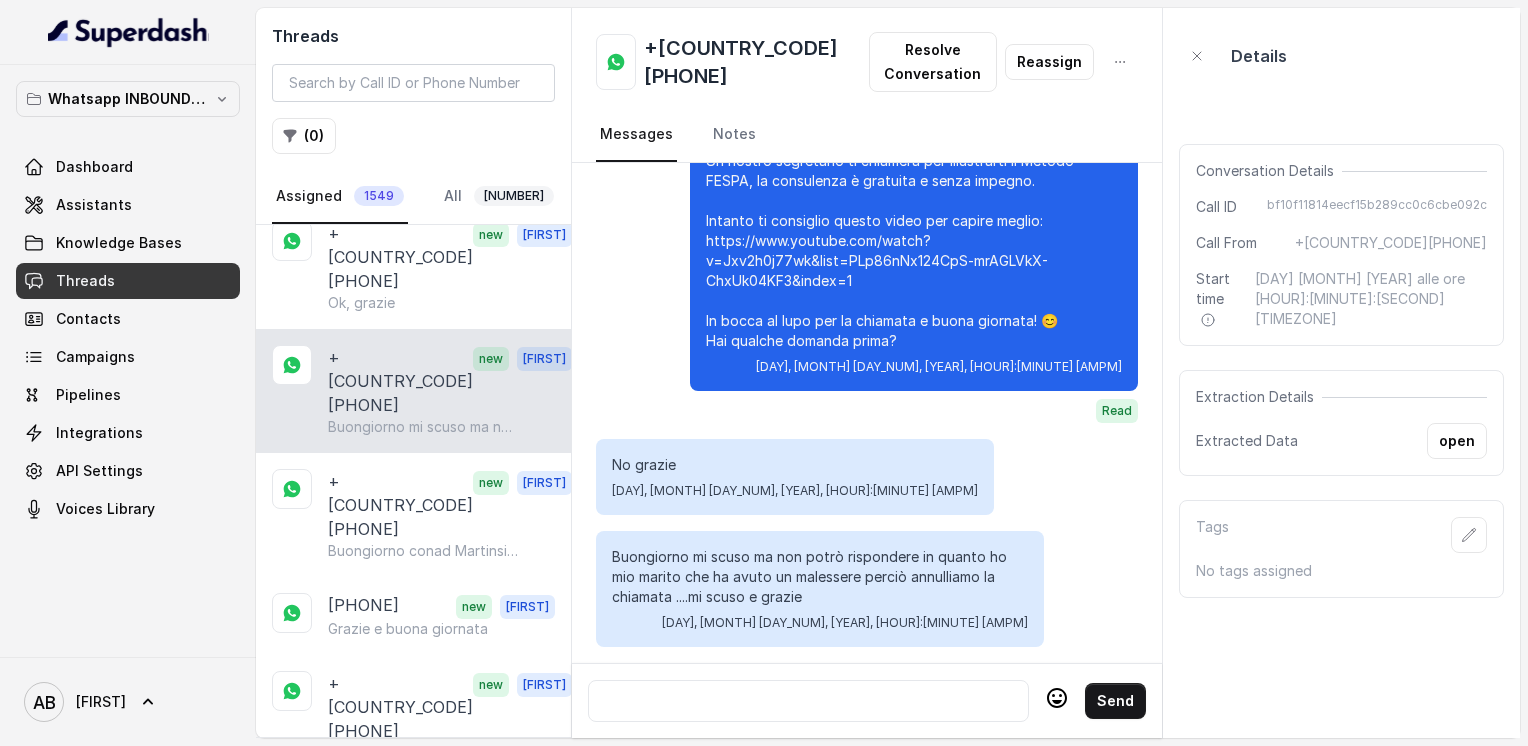 click at bounding box center [808, 701] 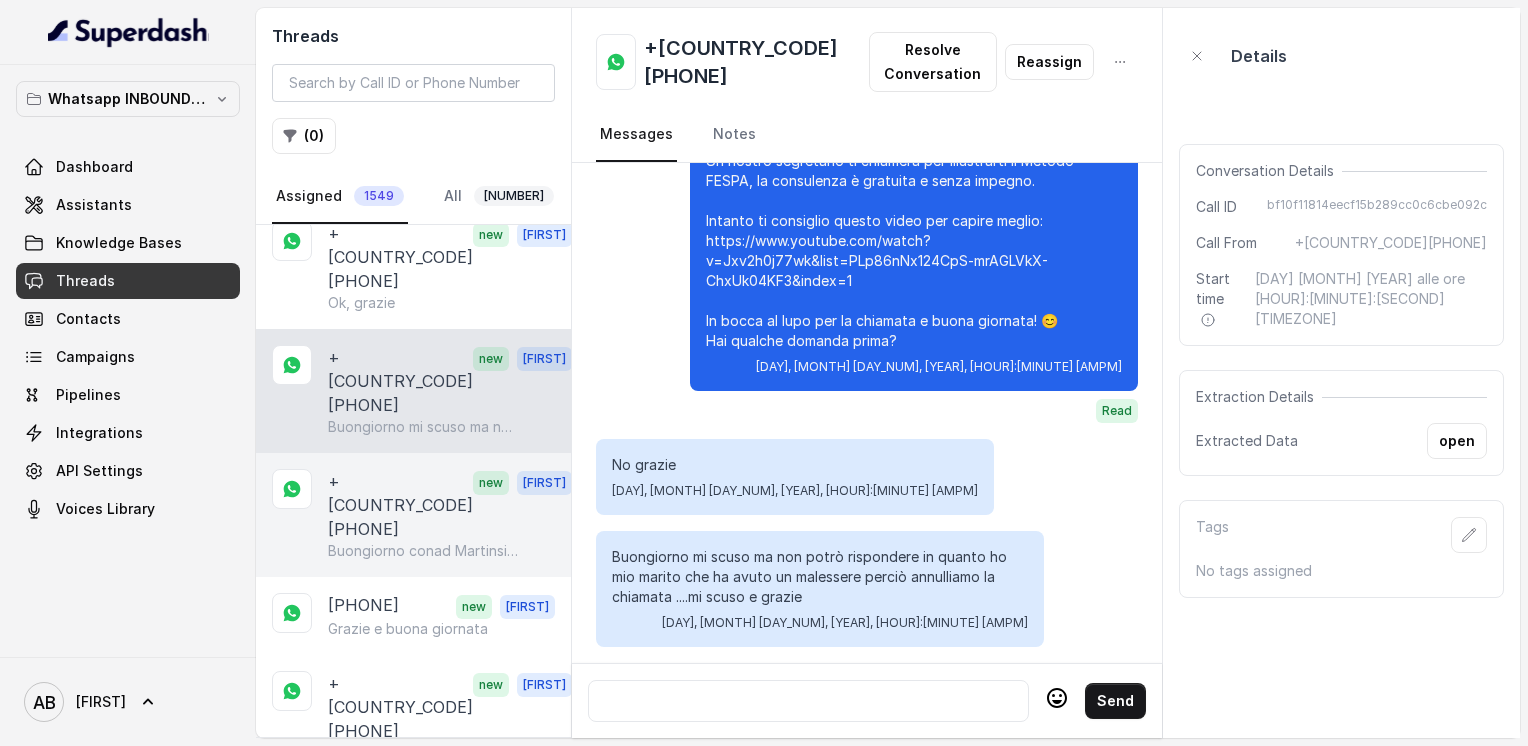 click on "[PHONE]" at bounding box center [400, 505] 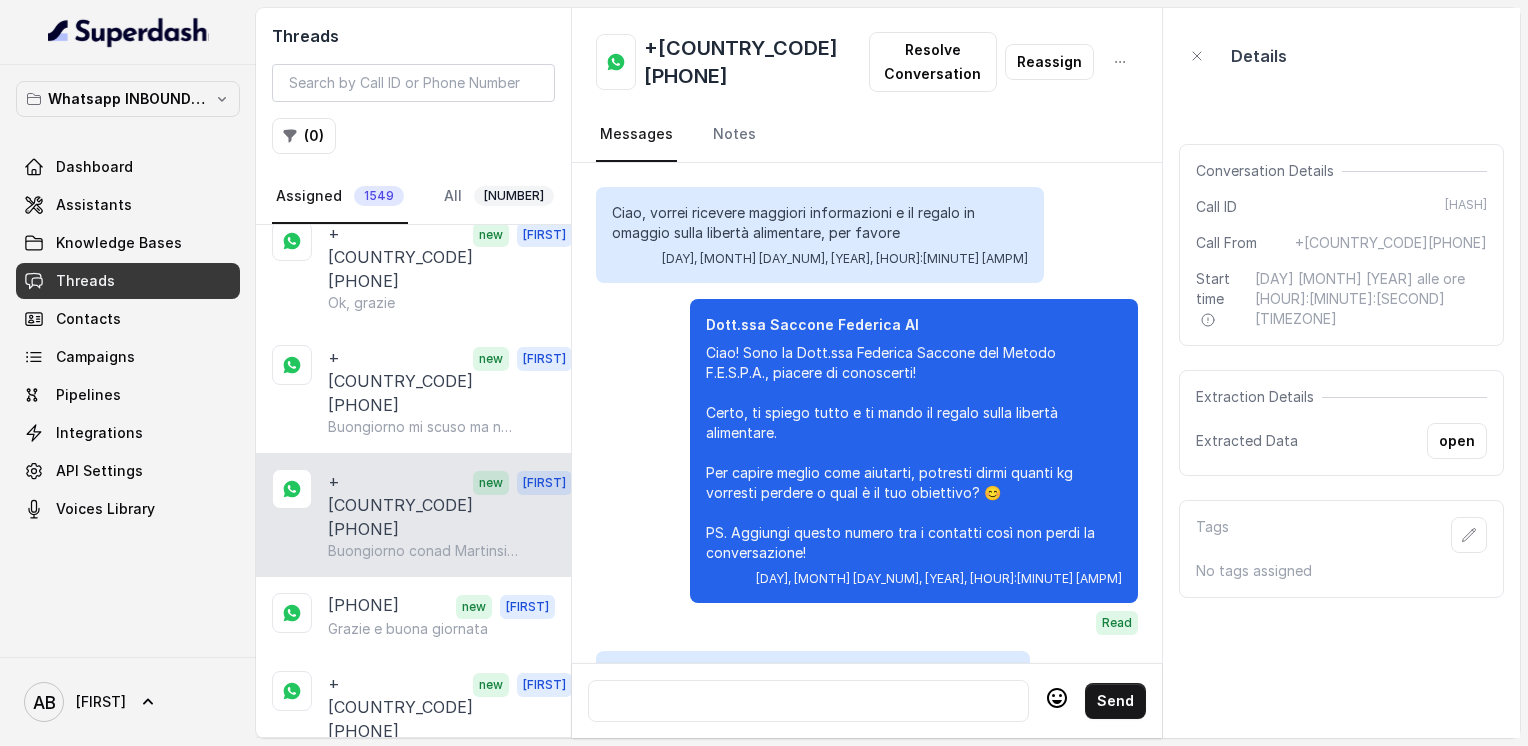 scroll, scrollTop: 2436, scrollLeft: 0, axis: vertical 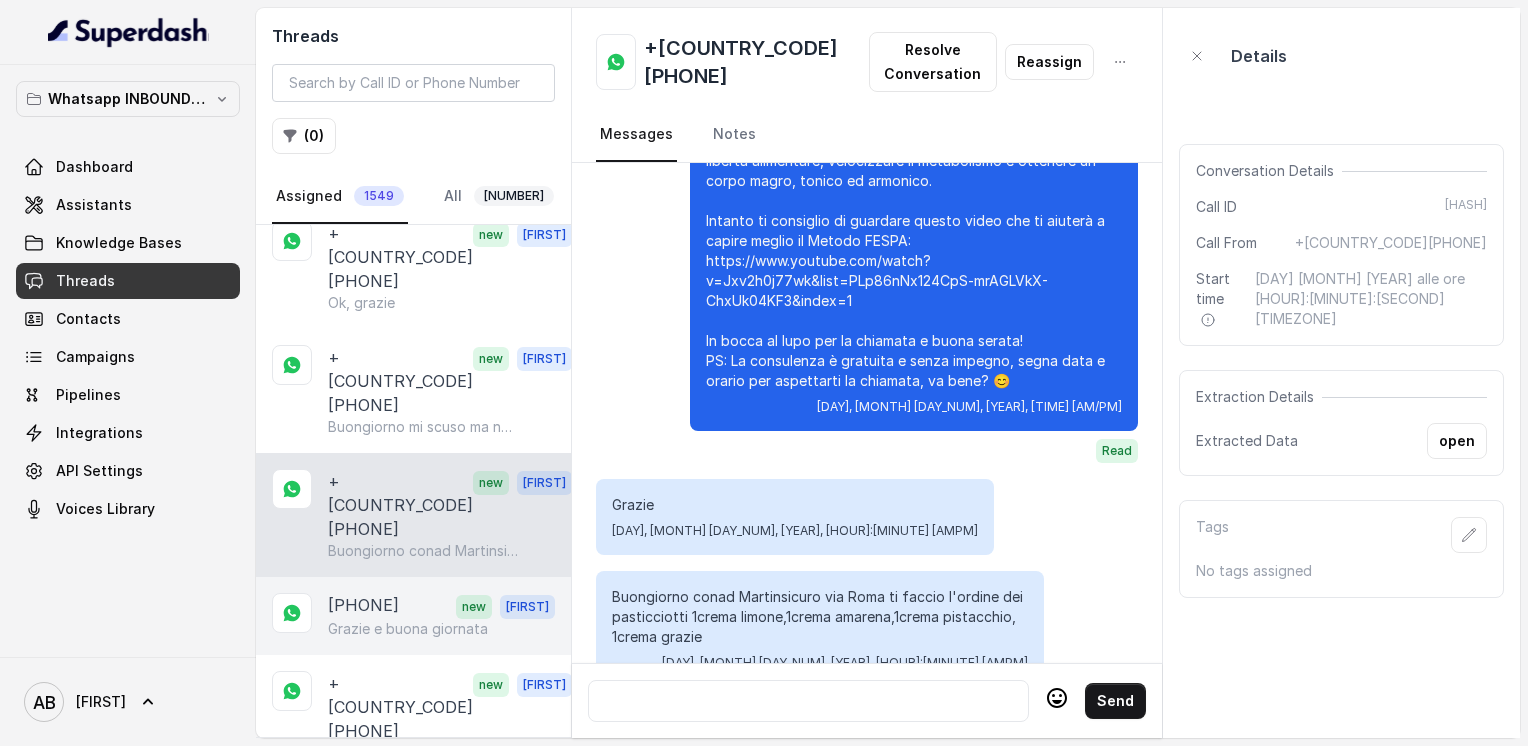 click on "Grazie e buona giornata" at bounding box center [408, 629] 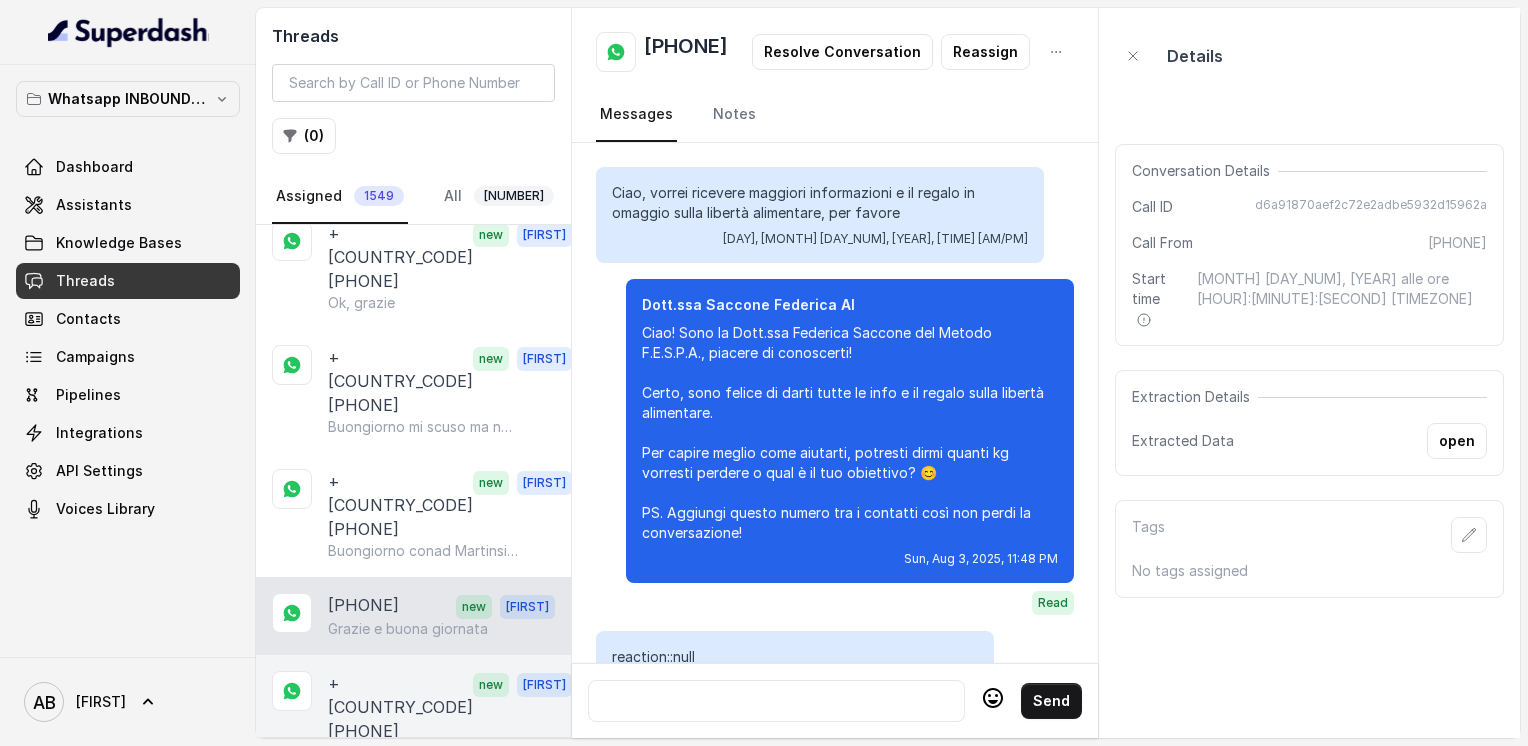 scroll, scrollTop: 2612, scrollLeft: 0, axis: vertical 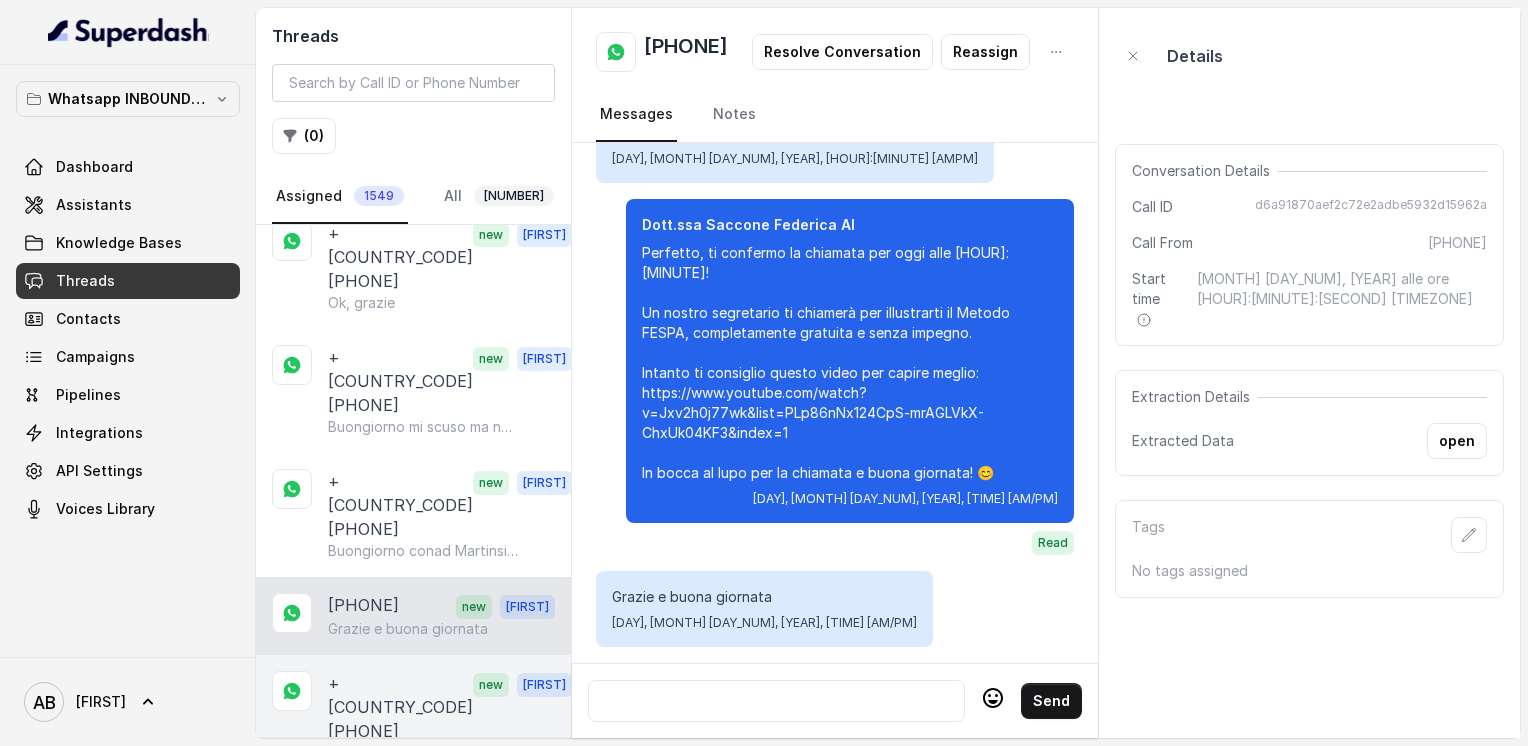 click on "[PHONE]" at bounding box center (400, 707) 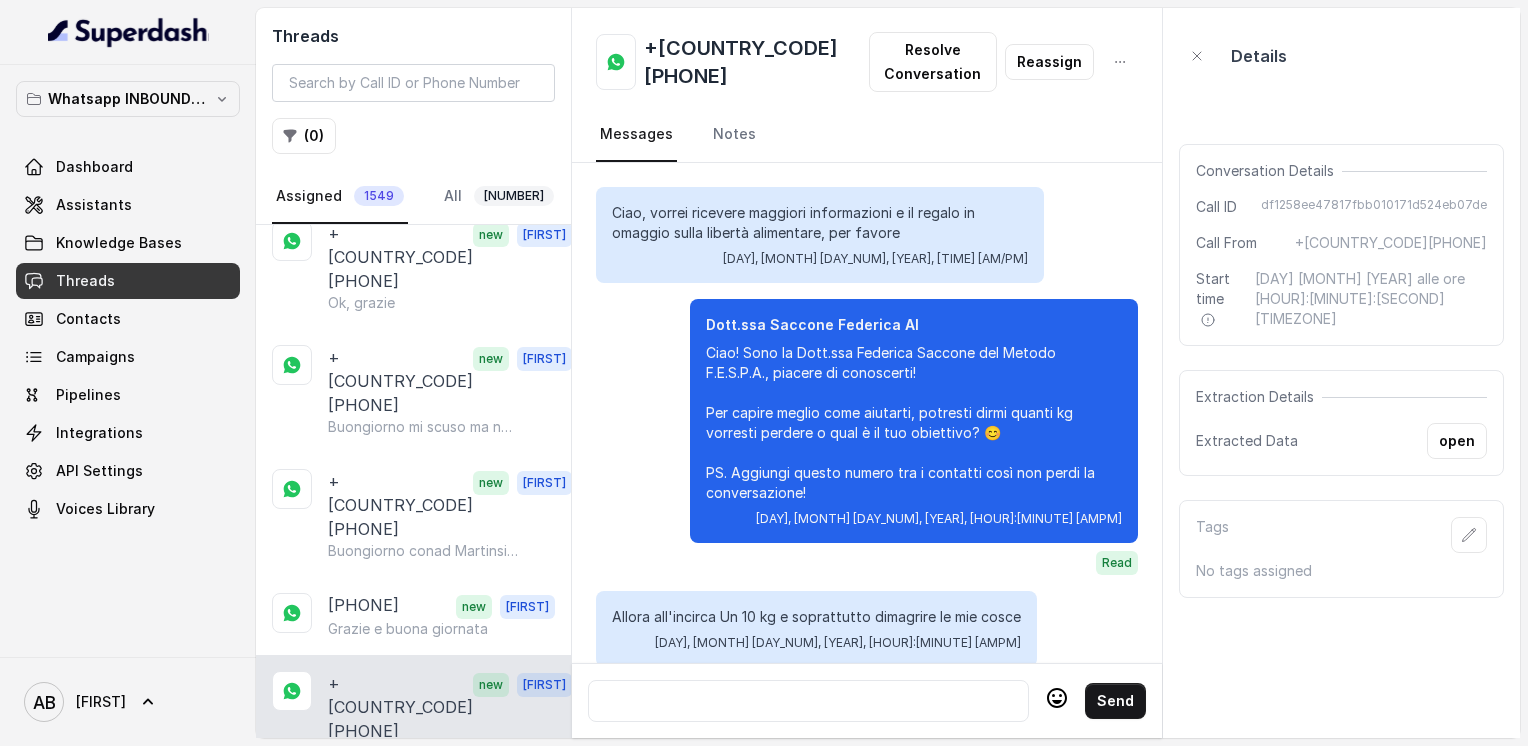 scroll, scrollTop: 2644, scrollLeft: 0, axis: vertical 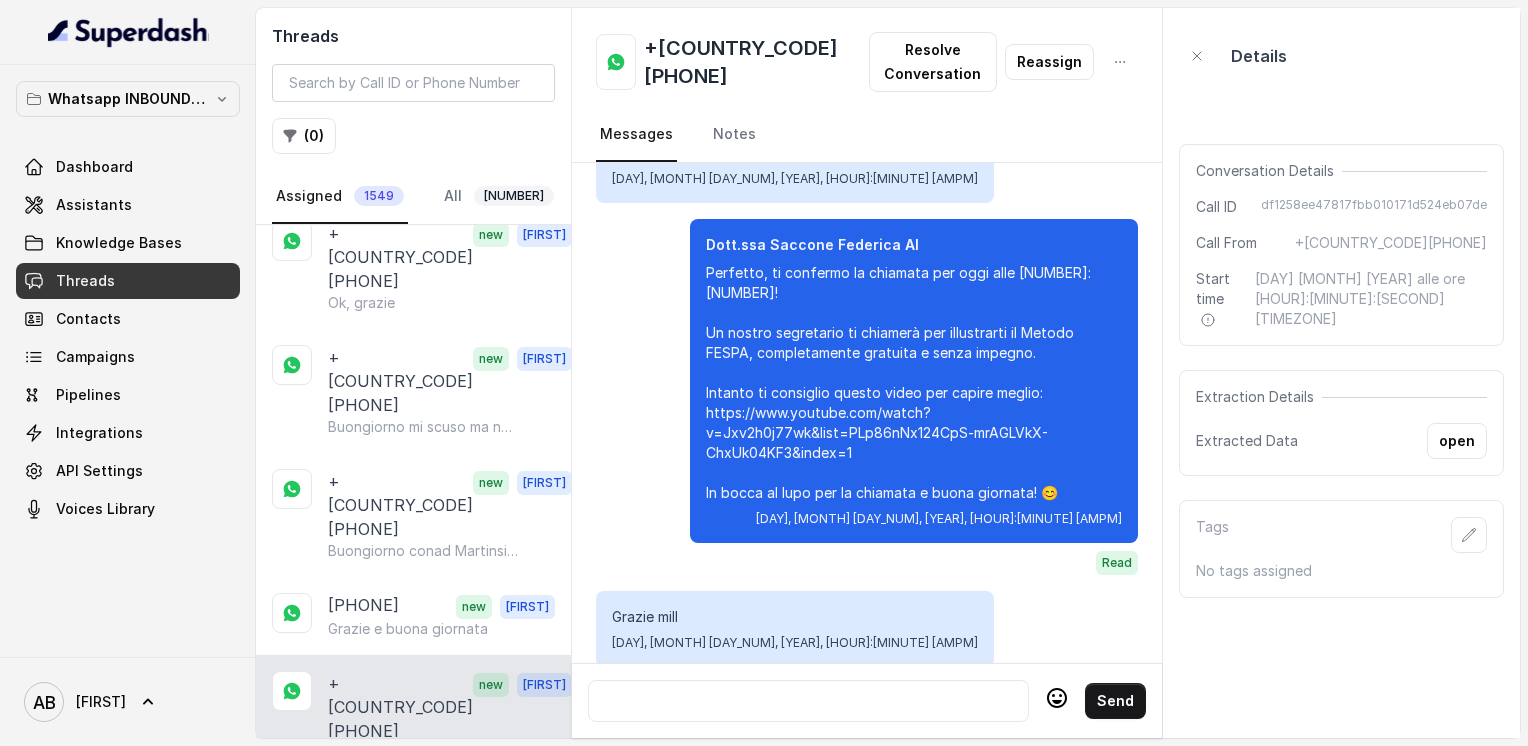 click on "[PHONE]" at bounding box center [400, 831] 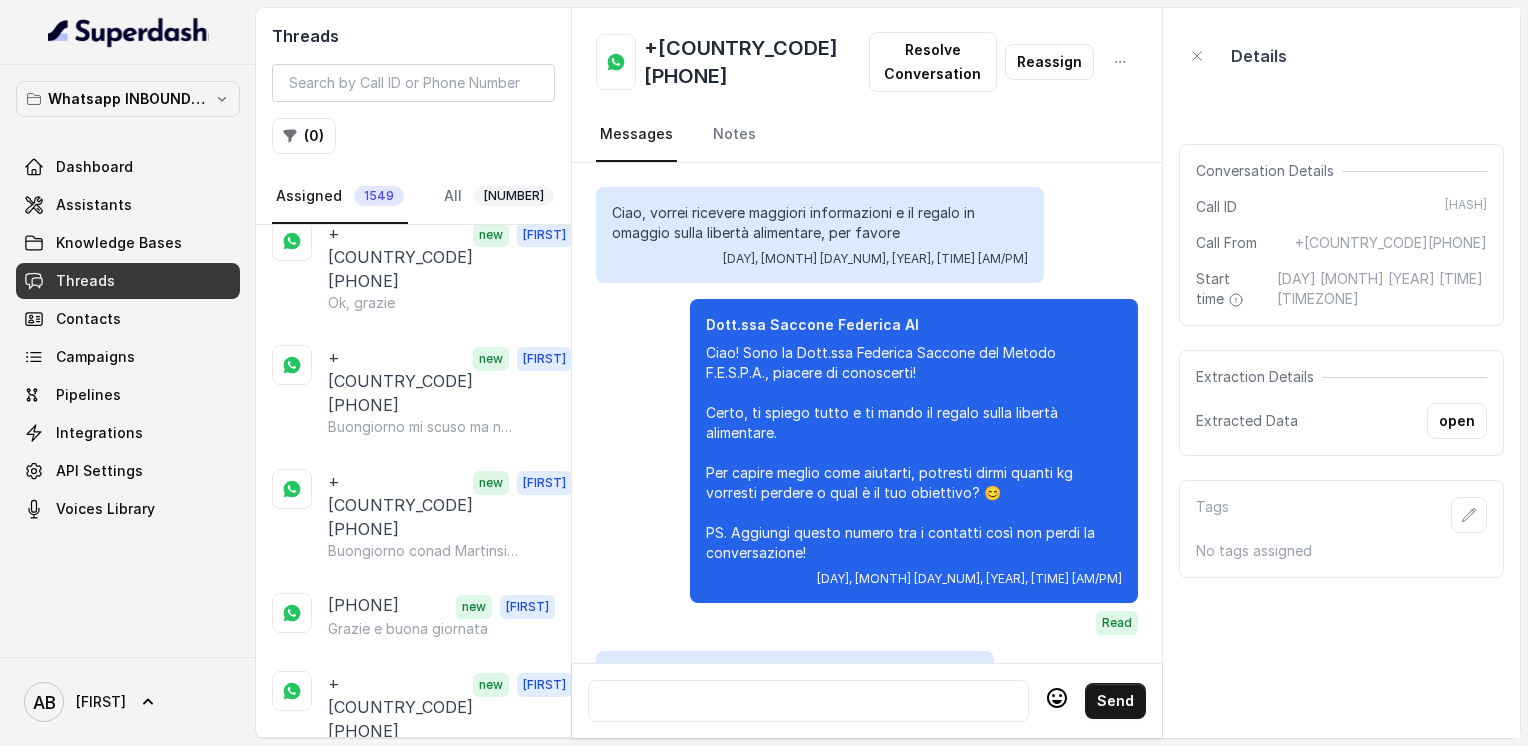 scroll, scrollTop: 2448, scrollLeft: 0, axis: vertical 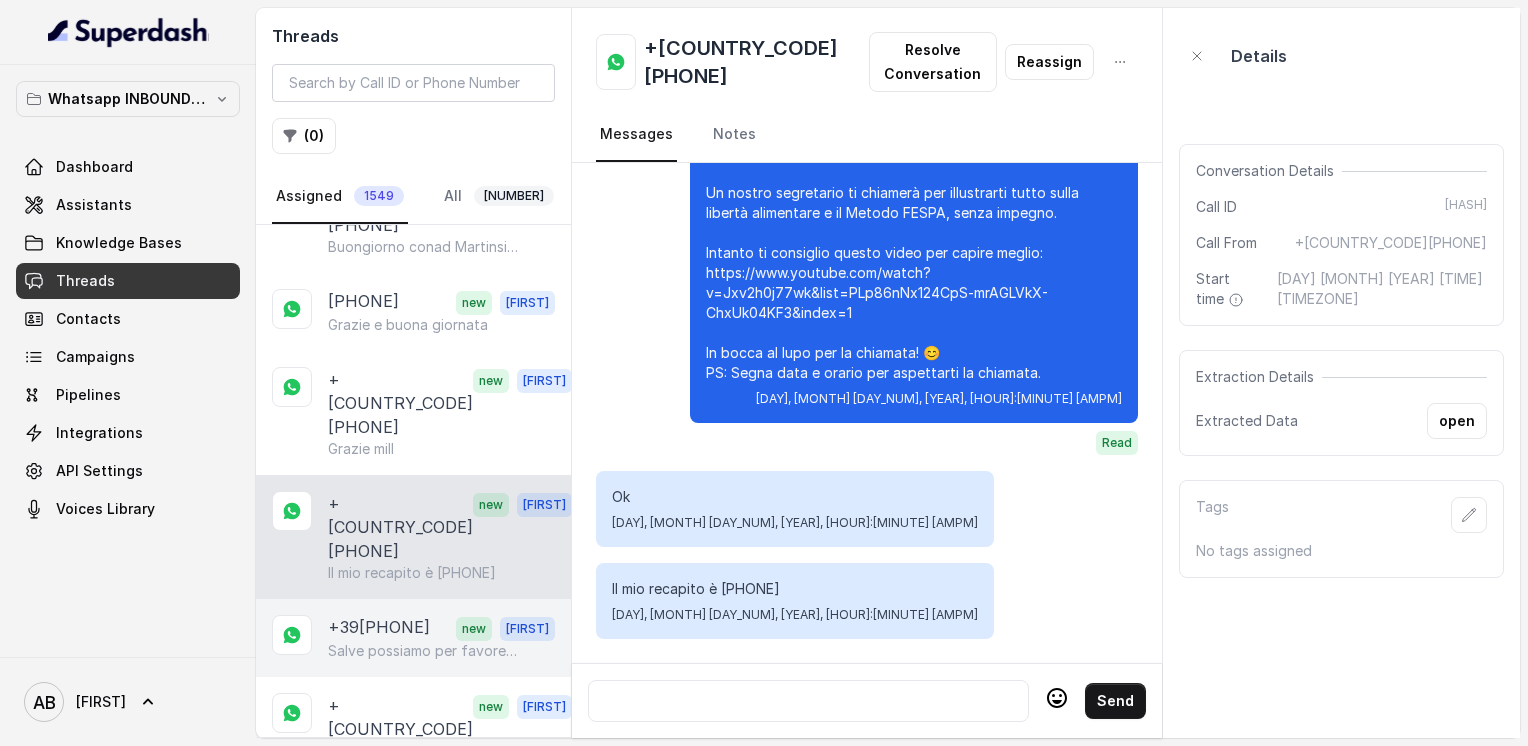 click on "+393297320489   new Alessandro Salve possiamo per favore spostare a domani ho un imprevisto oggi grazie" at bounding box center [413, 638] 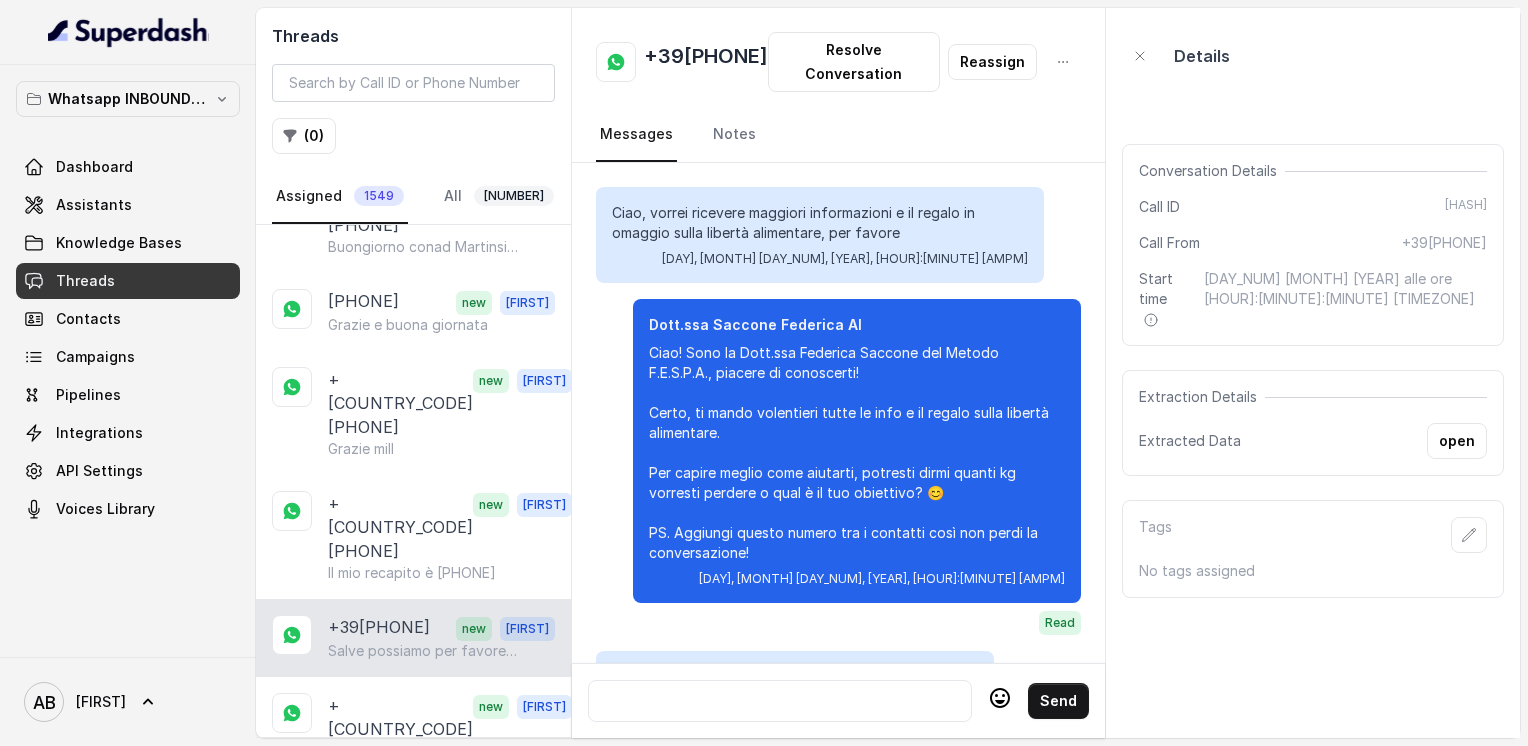 scroll, scrollTop: 1992, scrollLeft: 0, axis: vertical 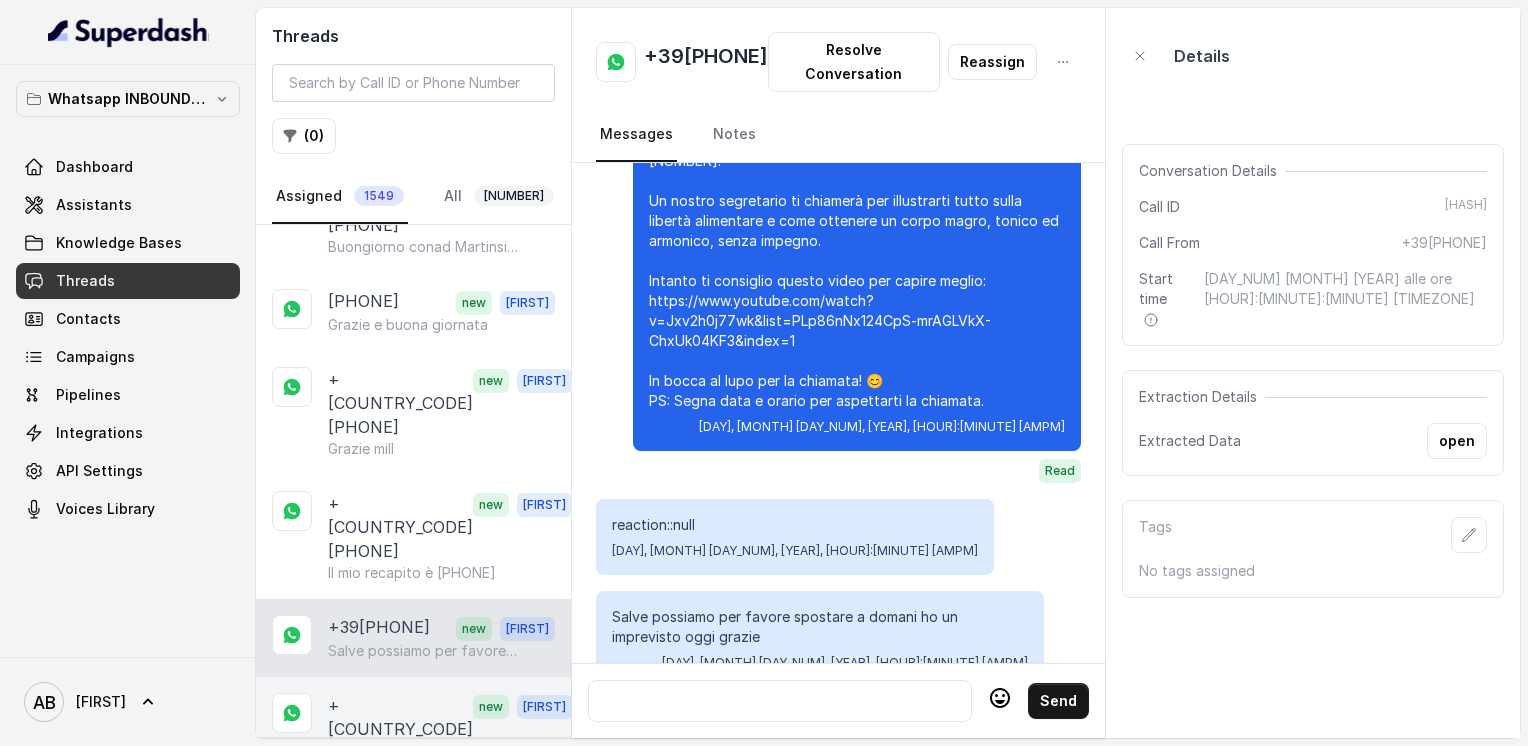 click on "buongiorno, non abbiamo finito nosyra conversazione, e caduta linia. Sto aspettando per contato. Grazie" at bounding box center (424, 775) 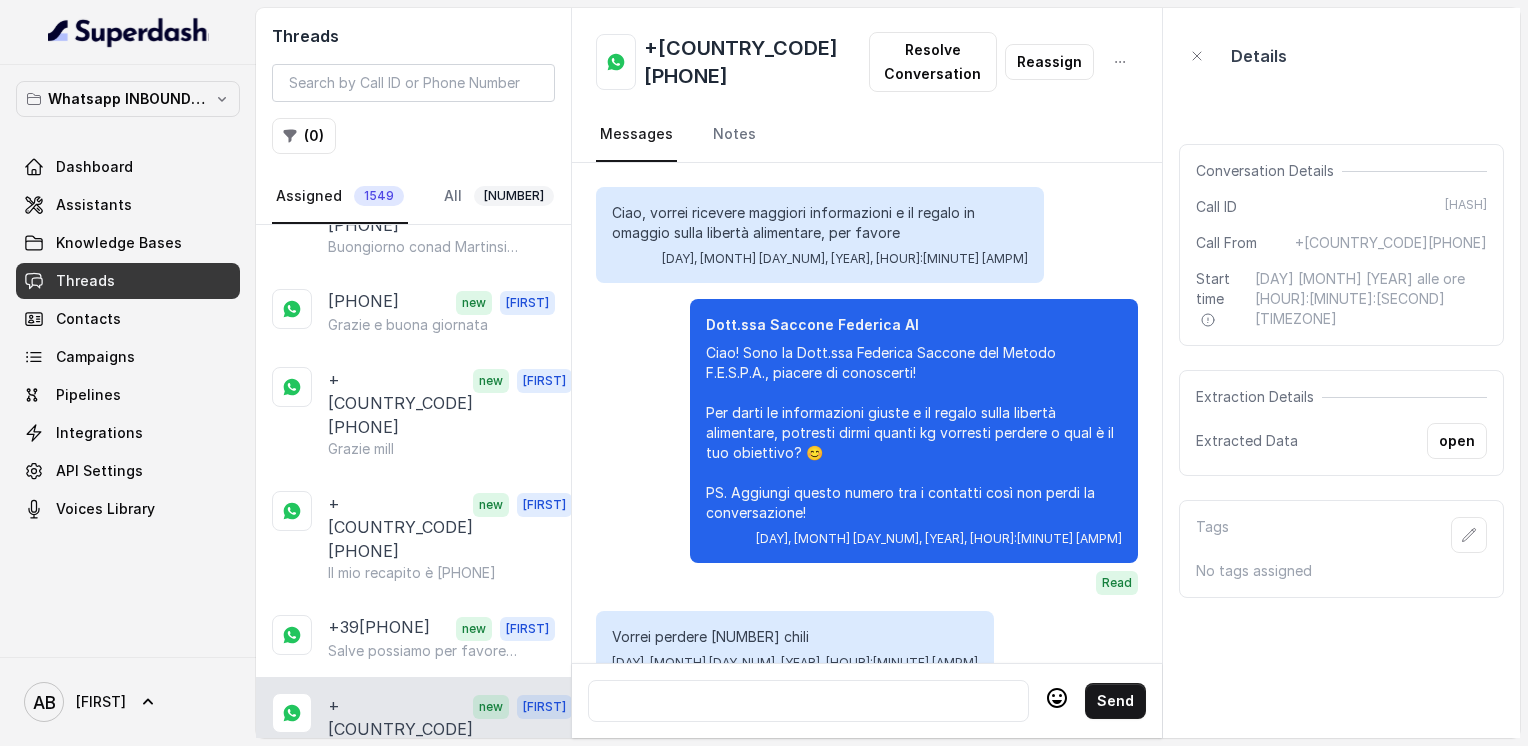scroll, scrollTop: 3280, scrollLeft: 0, axis: vertical 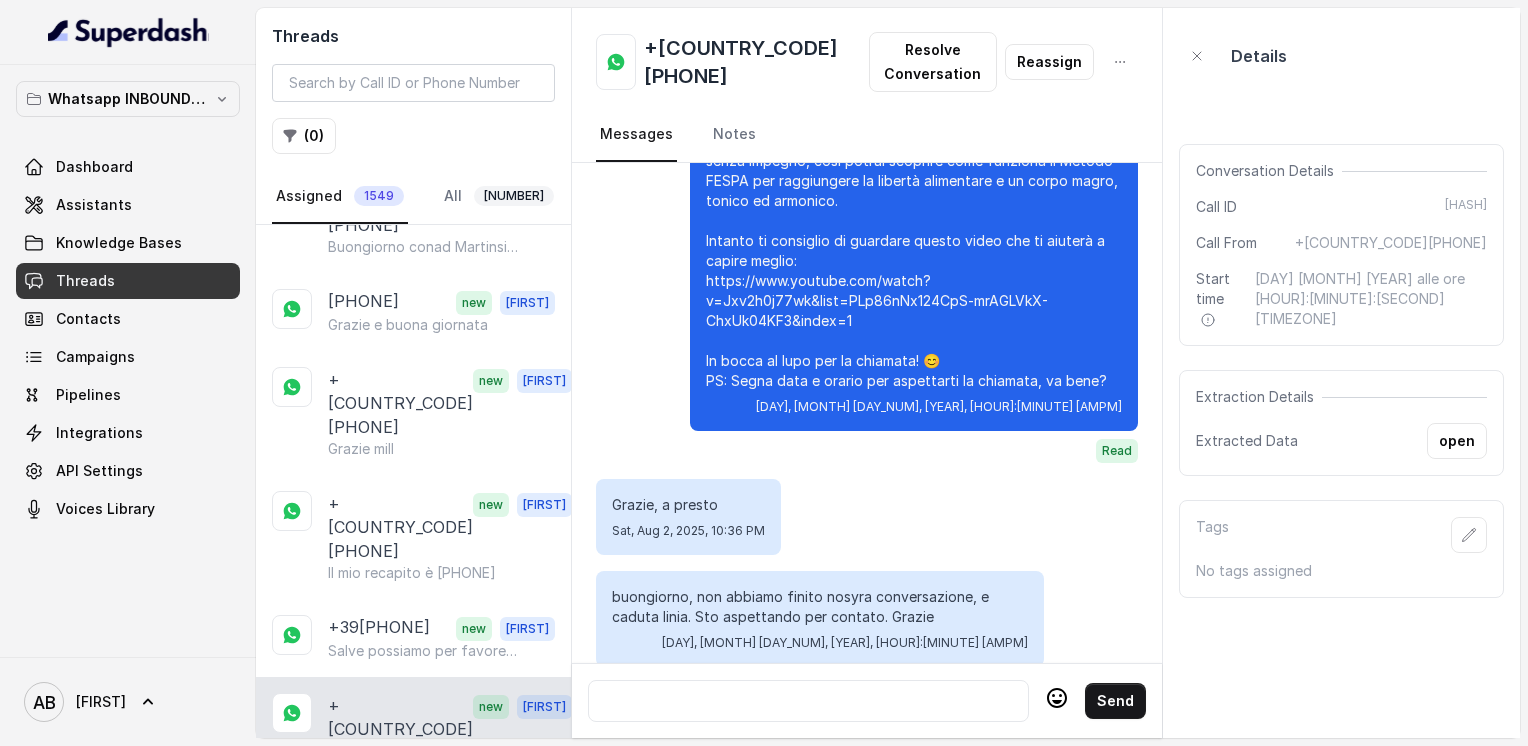 click on "[PHONE]" at bounding box center [363, 830] 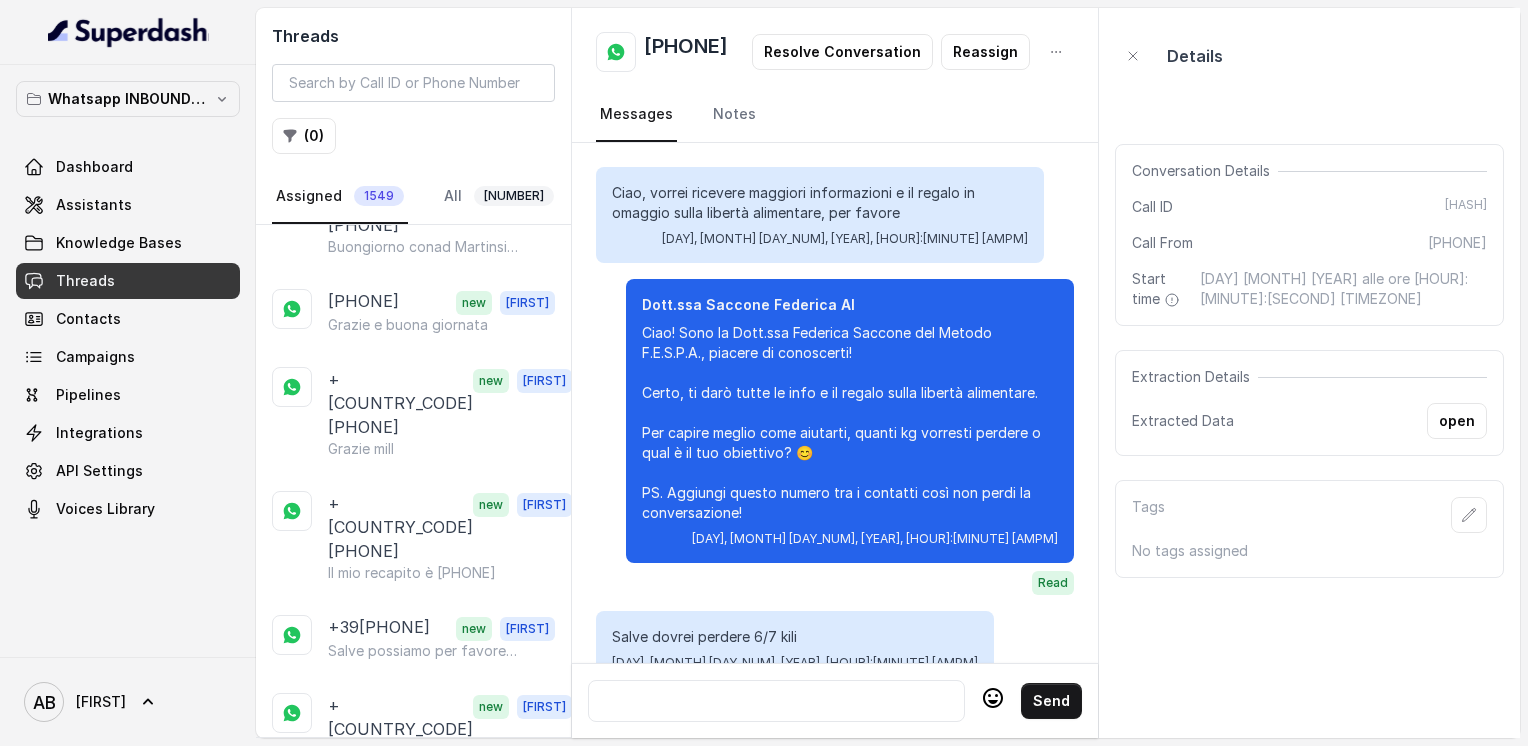 scroll, scrollTop: 2172, scrollLeft: 0, axis: vertical 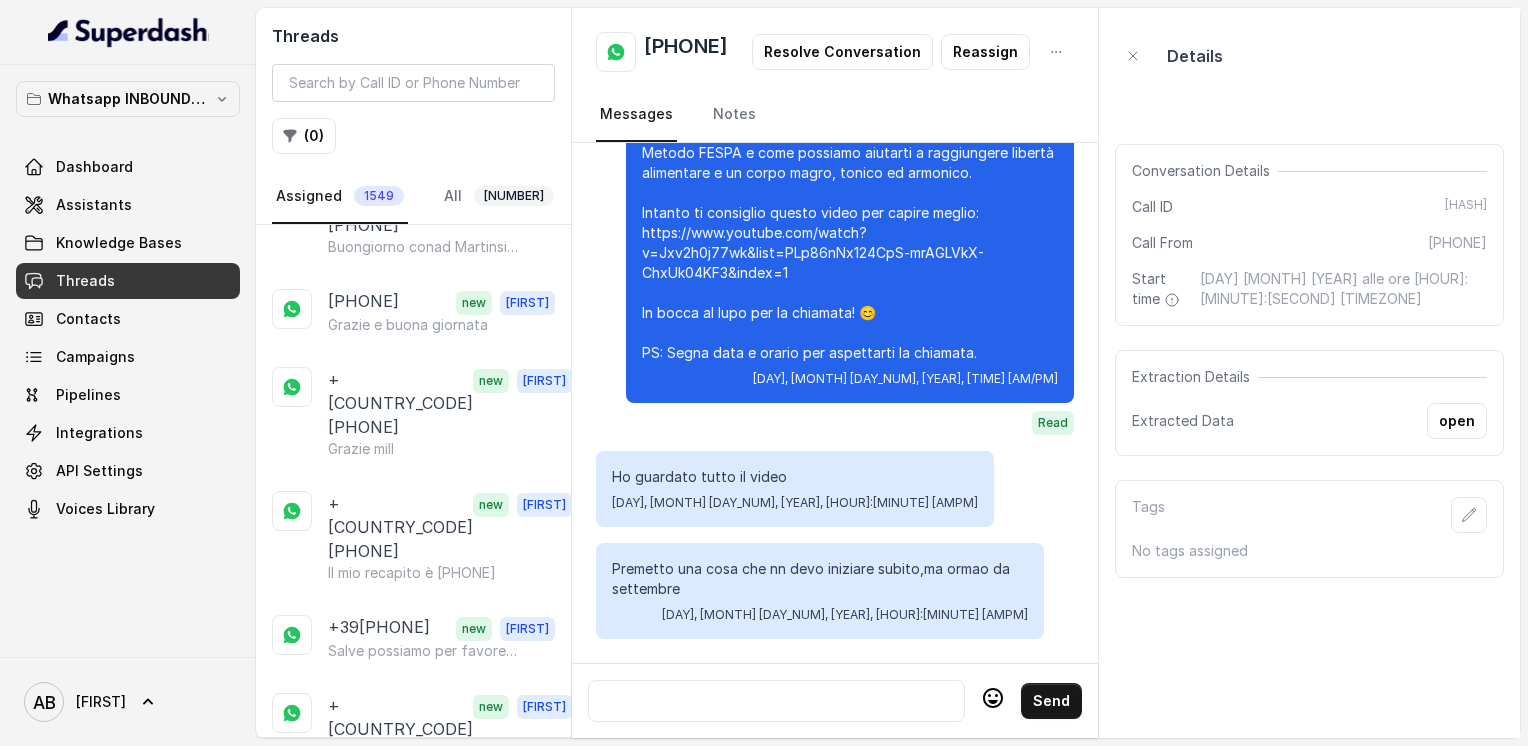 click on "[PHONE]" at bounding box center (414, 919) 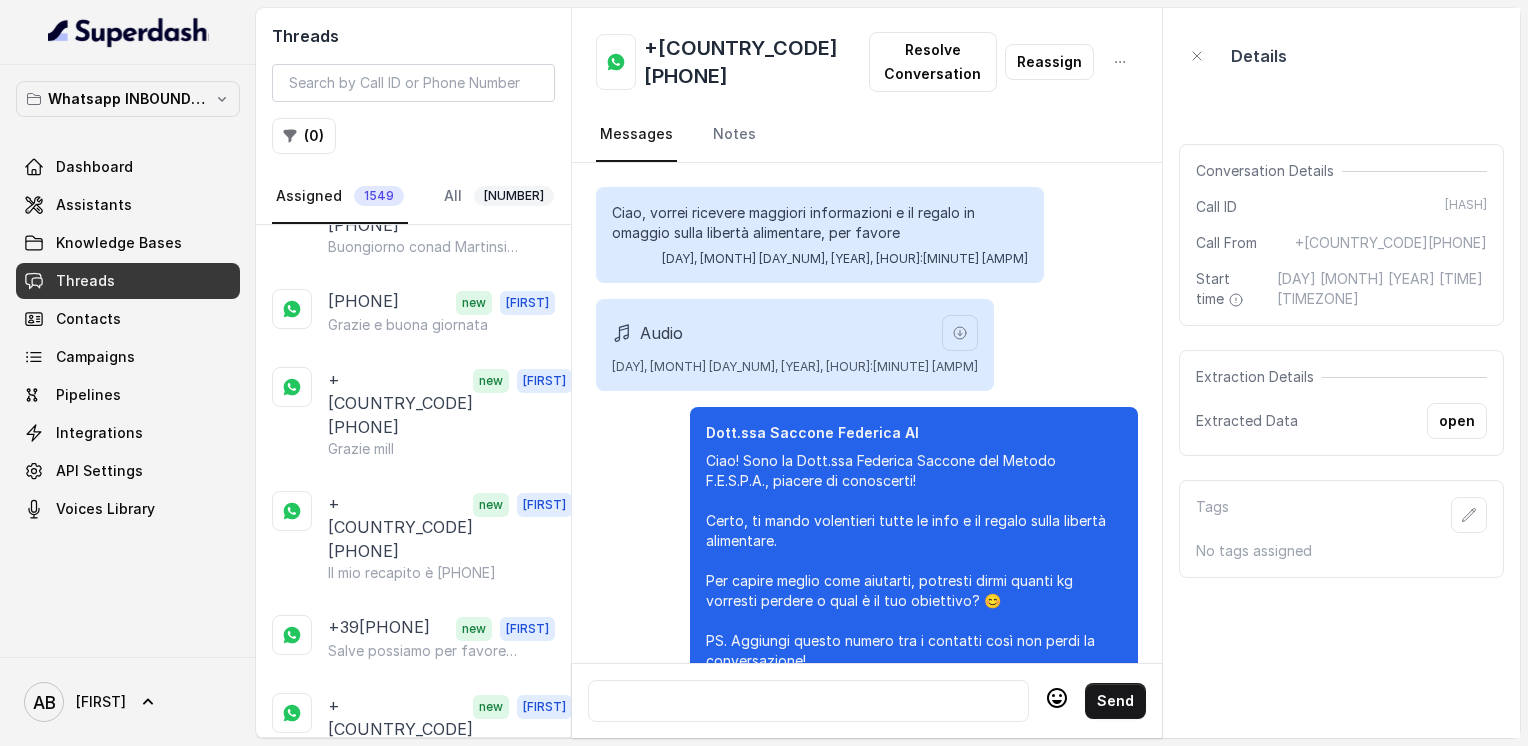 scroll, scrollTop: 2716, scrollLeft: 0, axis: vertical 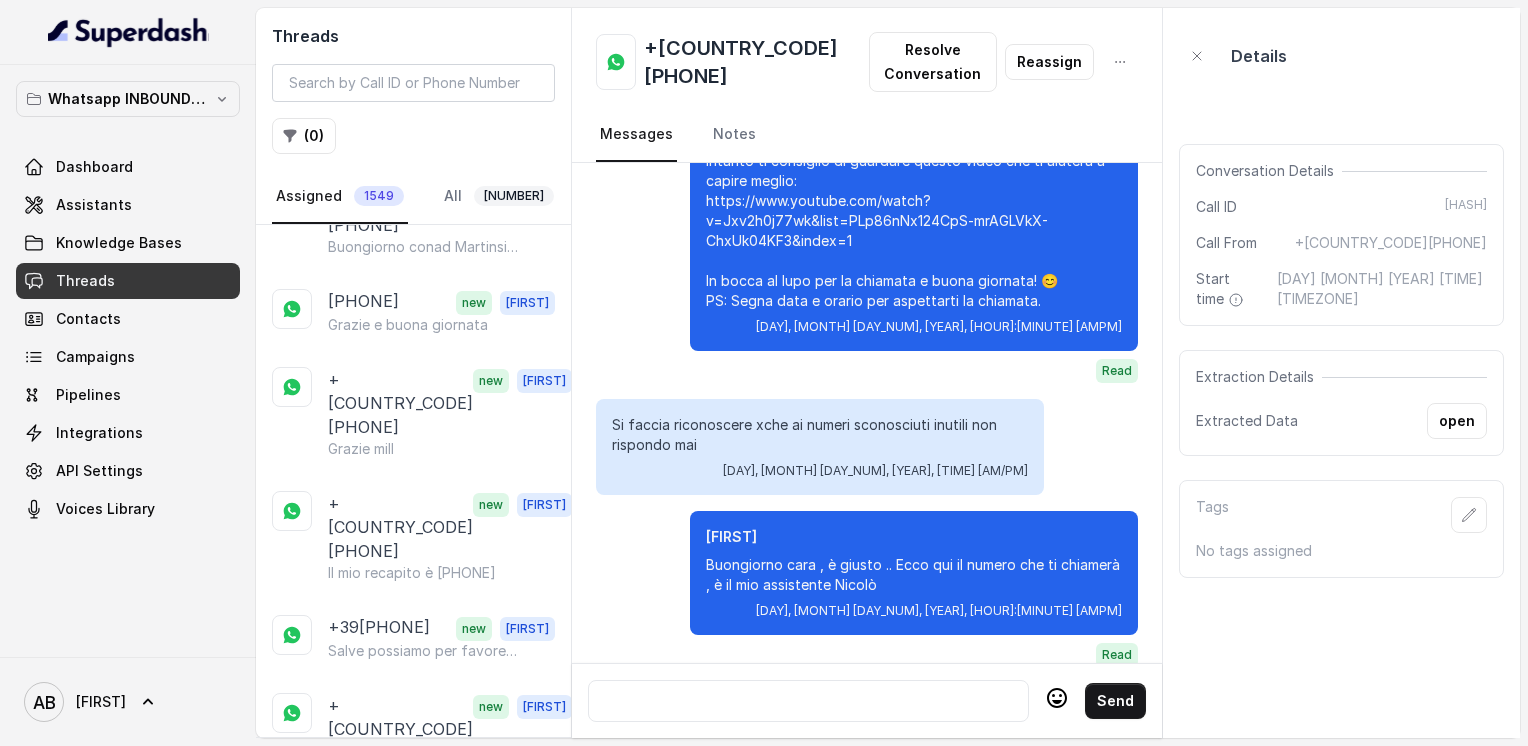 click at bounding box center (808, 701) 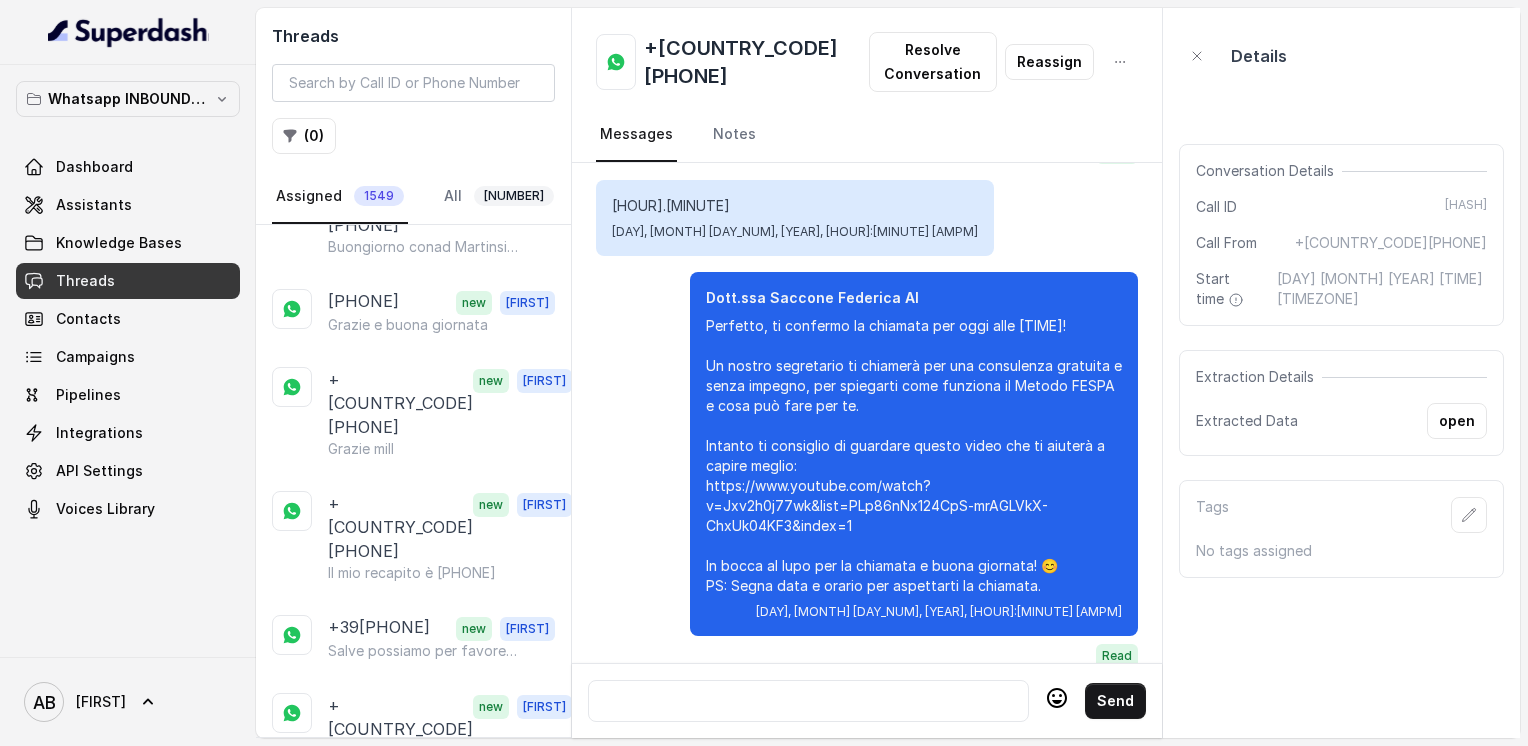 scroll, scrollTop: 2836, scrollLeft: 0, axis: vertical 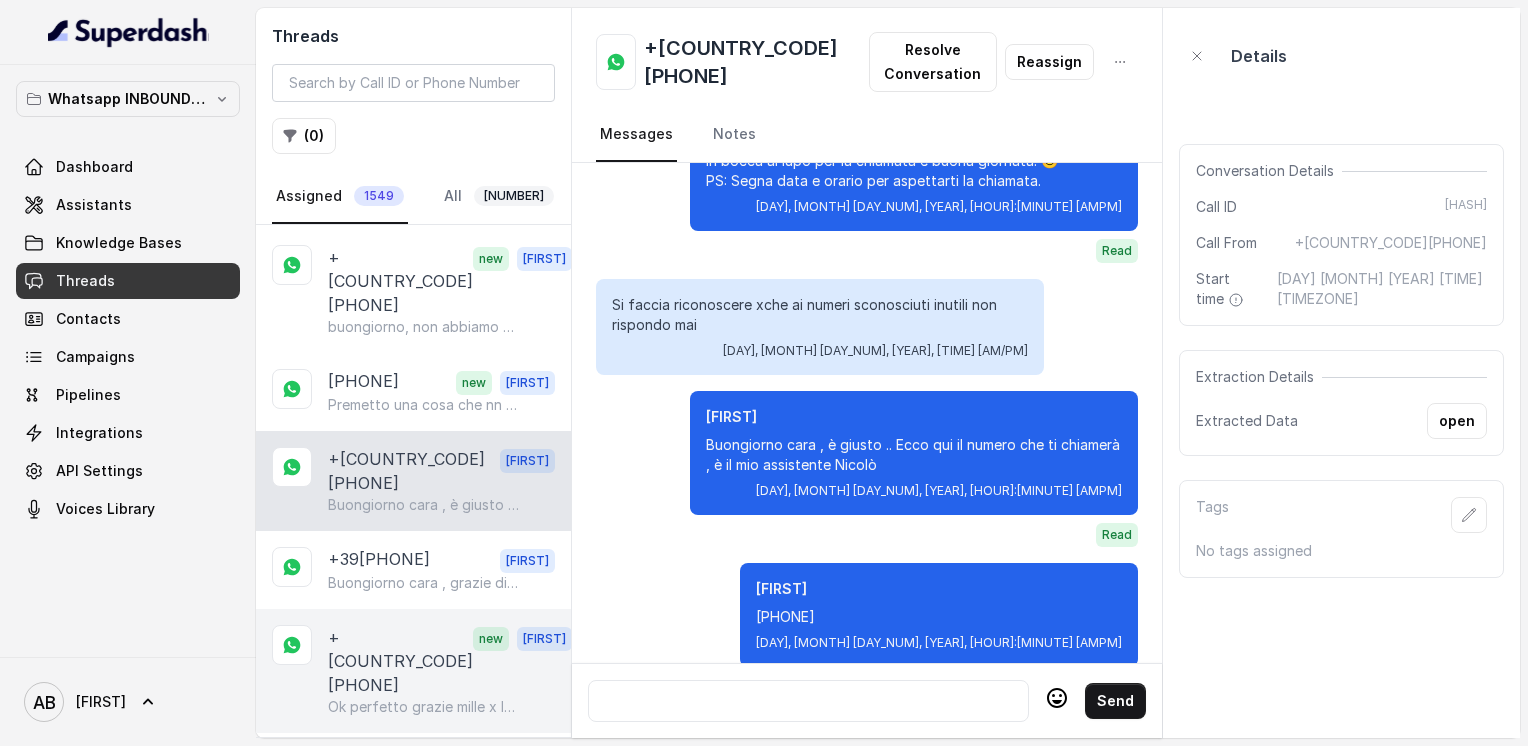 click on "[PHONE]" at bounding box center (400, 661) 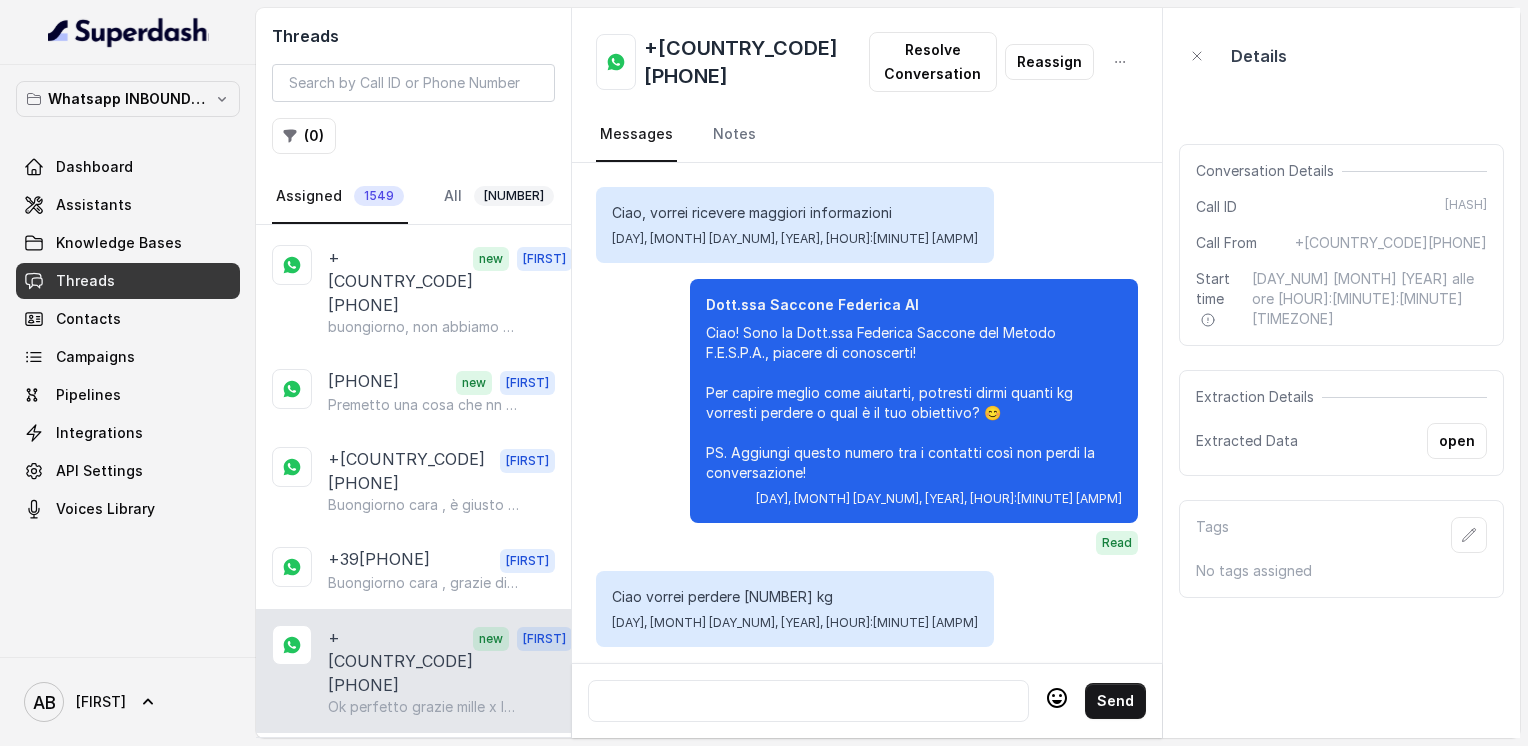 scroll, scrollTop: 2972, scrollLeft: 0, axis: vertical 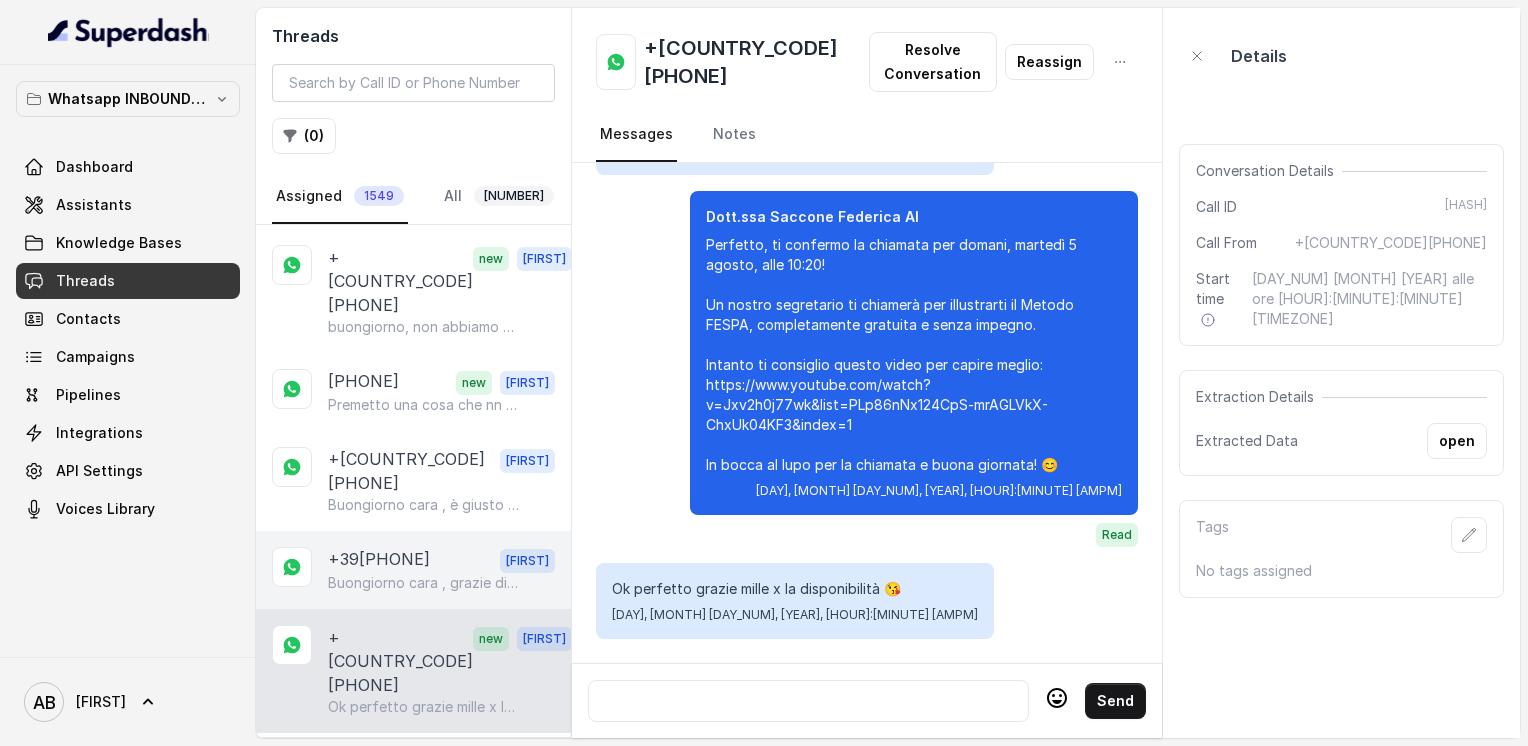 click on "[PHONE]" at bounding box center (379, 560) 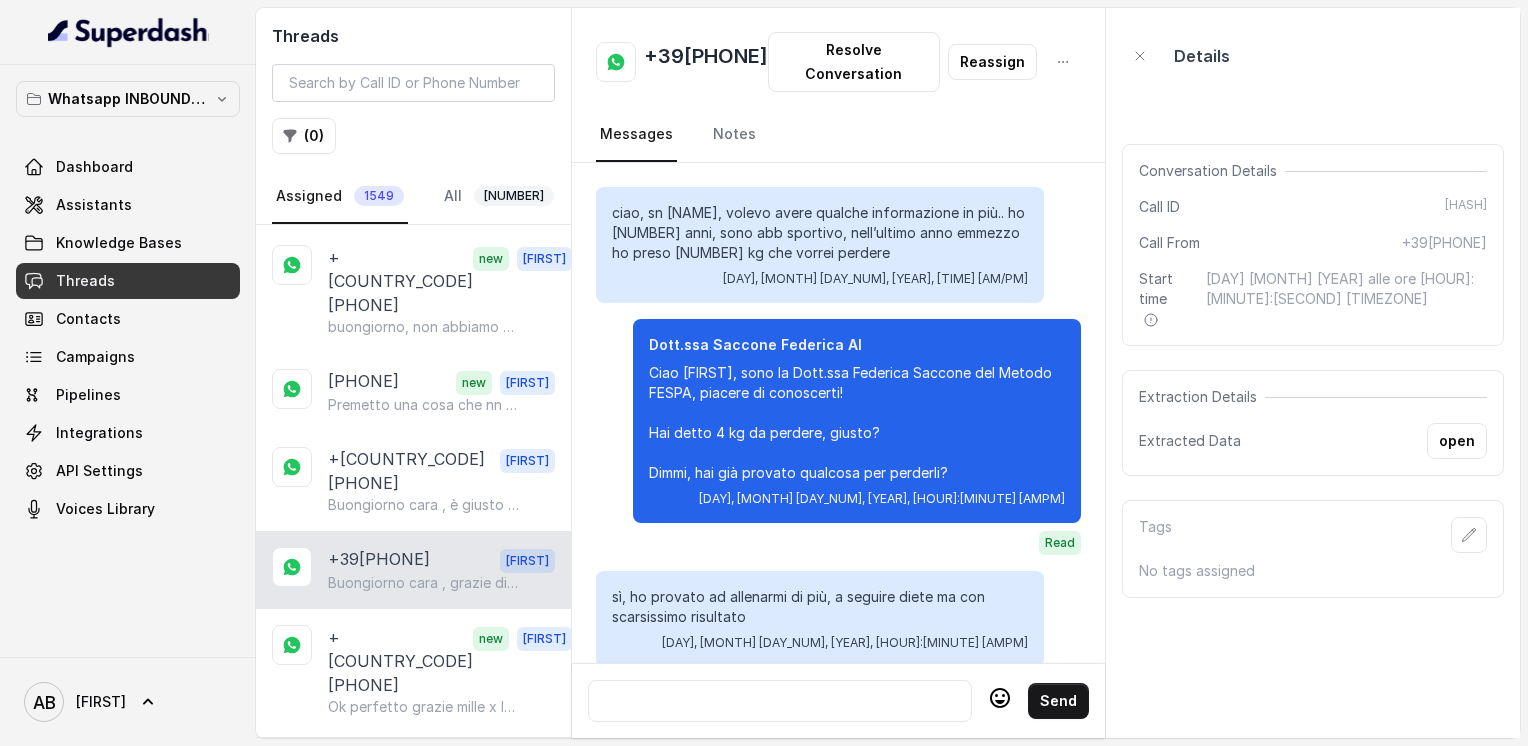 scroll, scrollTop: 1848, scrollLeft: 0, axis: vertical 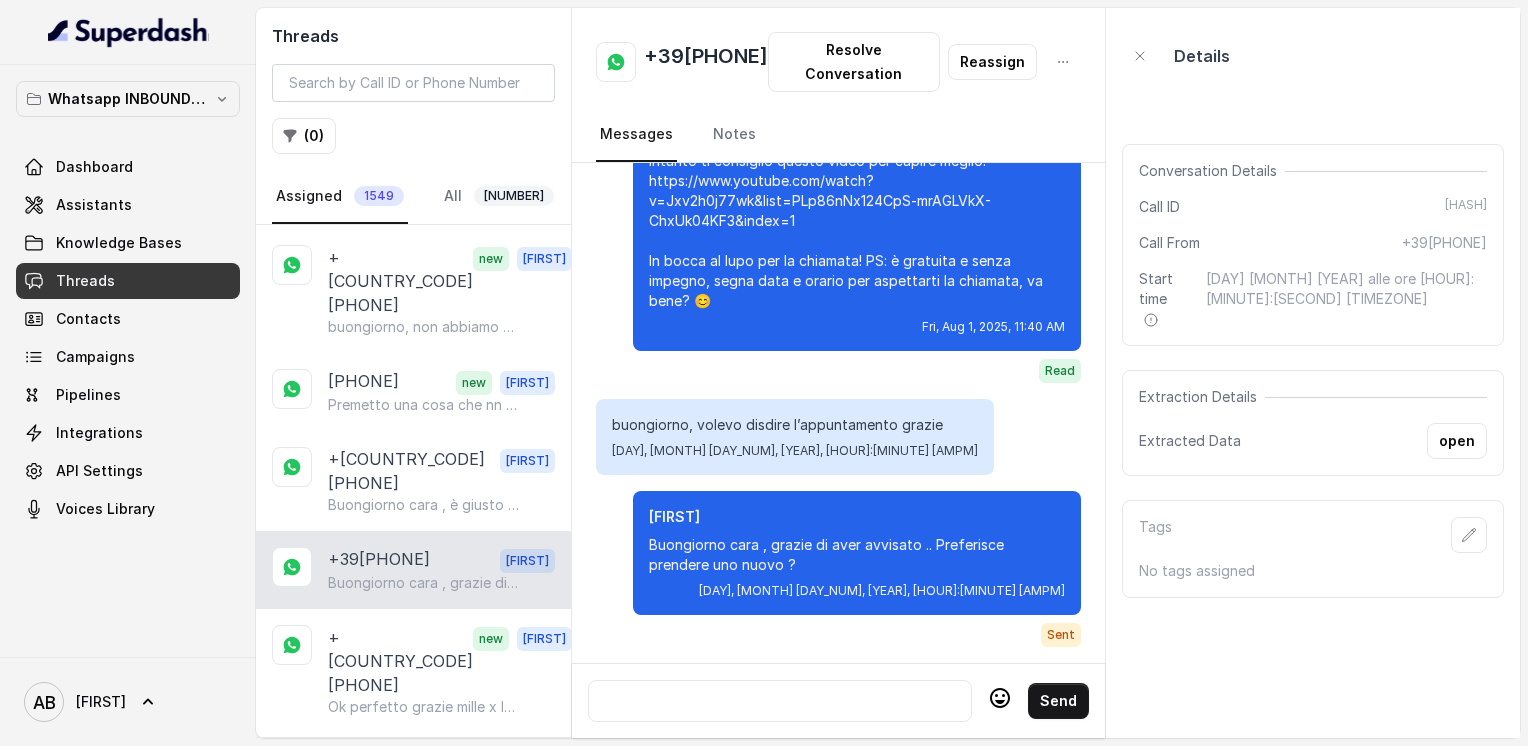 click on "[PHONE]" at bounding box center [400, 863] 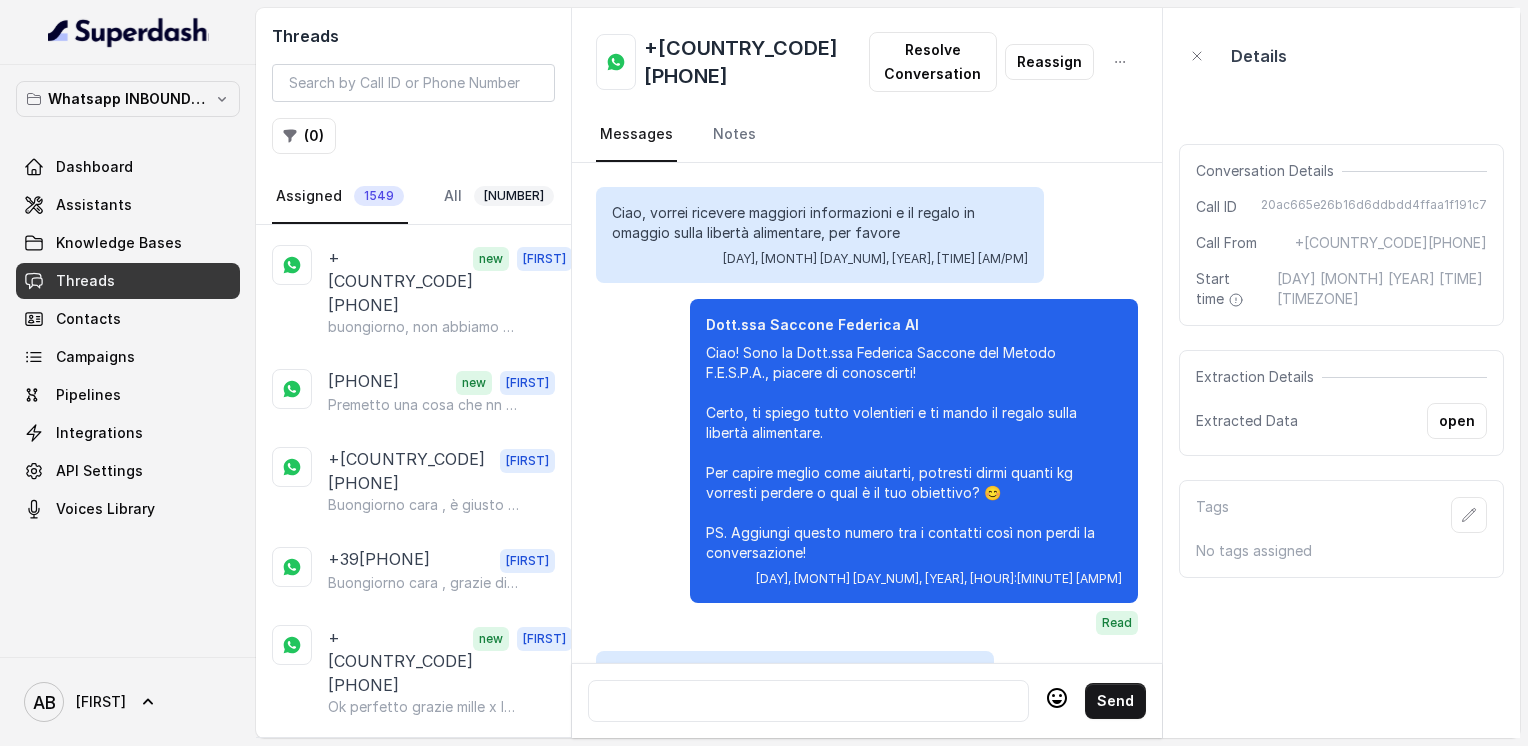scroll, scrollTop: 1920, scrollLeft: 0, axis: vertical 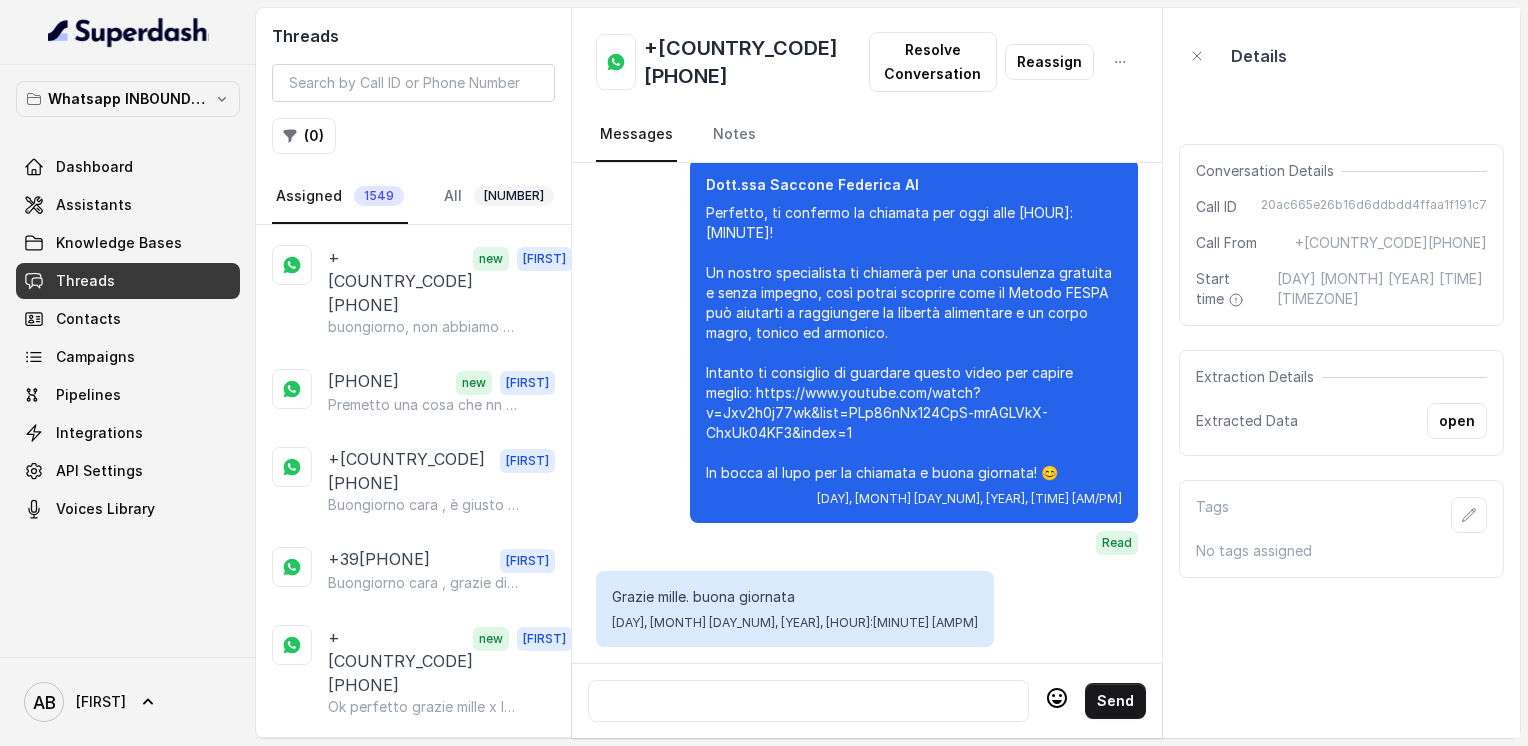drag, startPoint x: 386, startPoint y: 586, endPoint x: 393, endPoint y: 637, distance: 51.47815 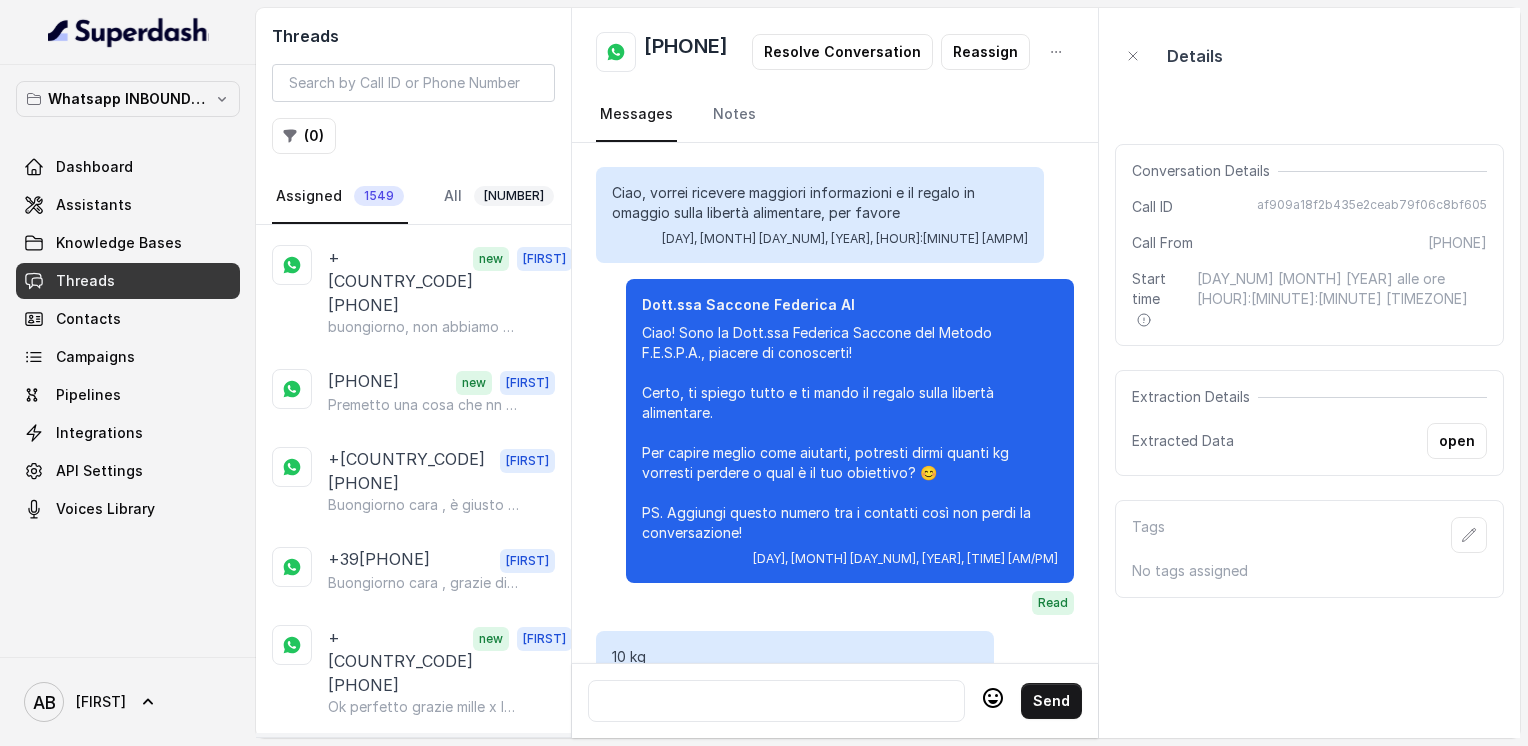 scroll, scrollTop: 2708, scrollLeft: 0, axis: vertical 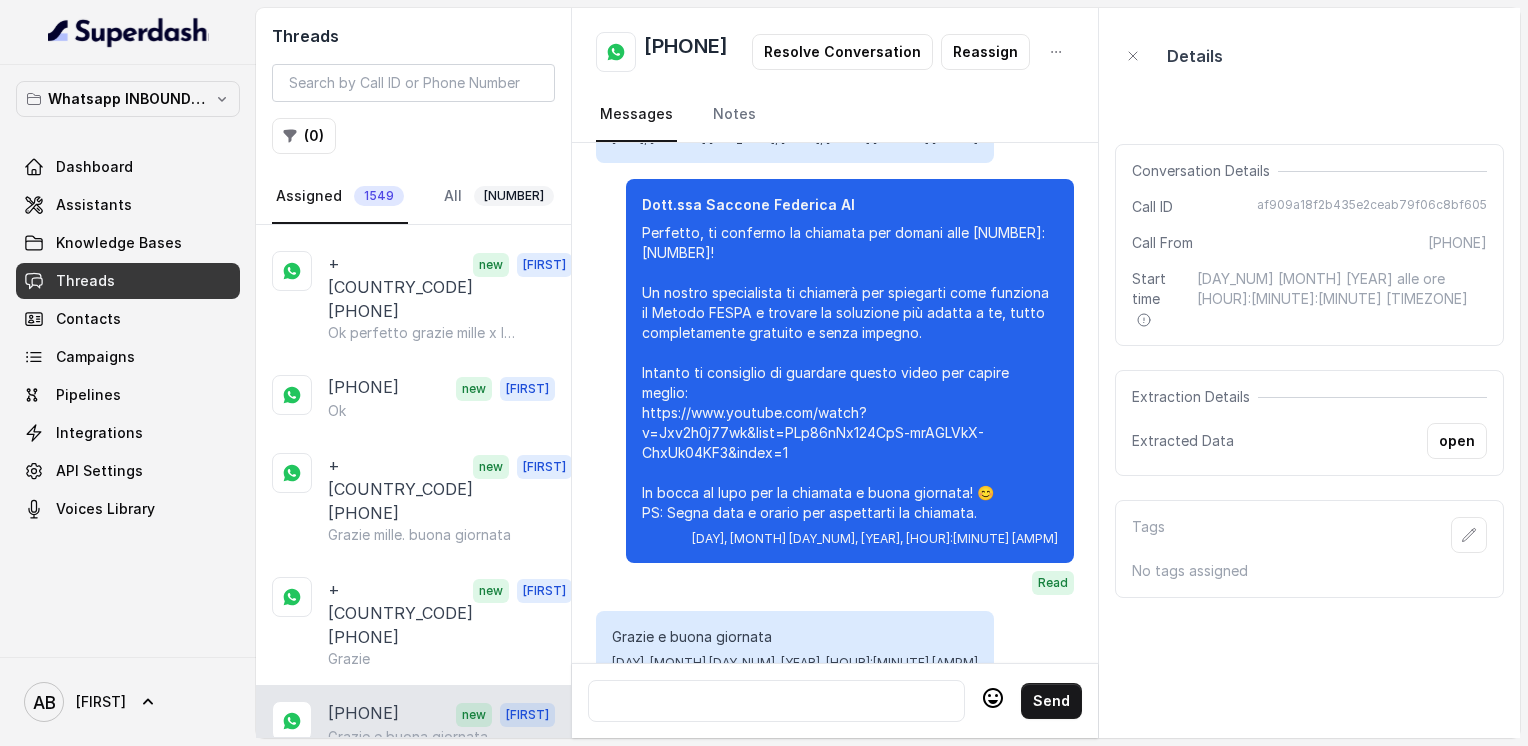 click on "[PHONE]" at bounding box center [400, 815] 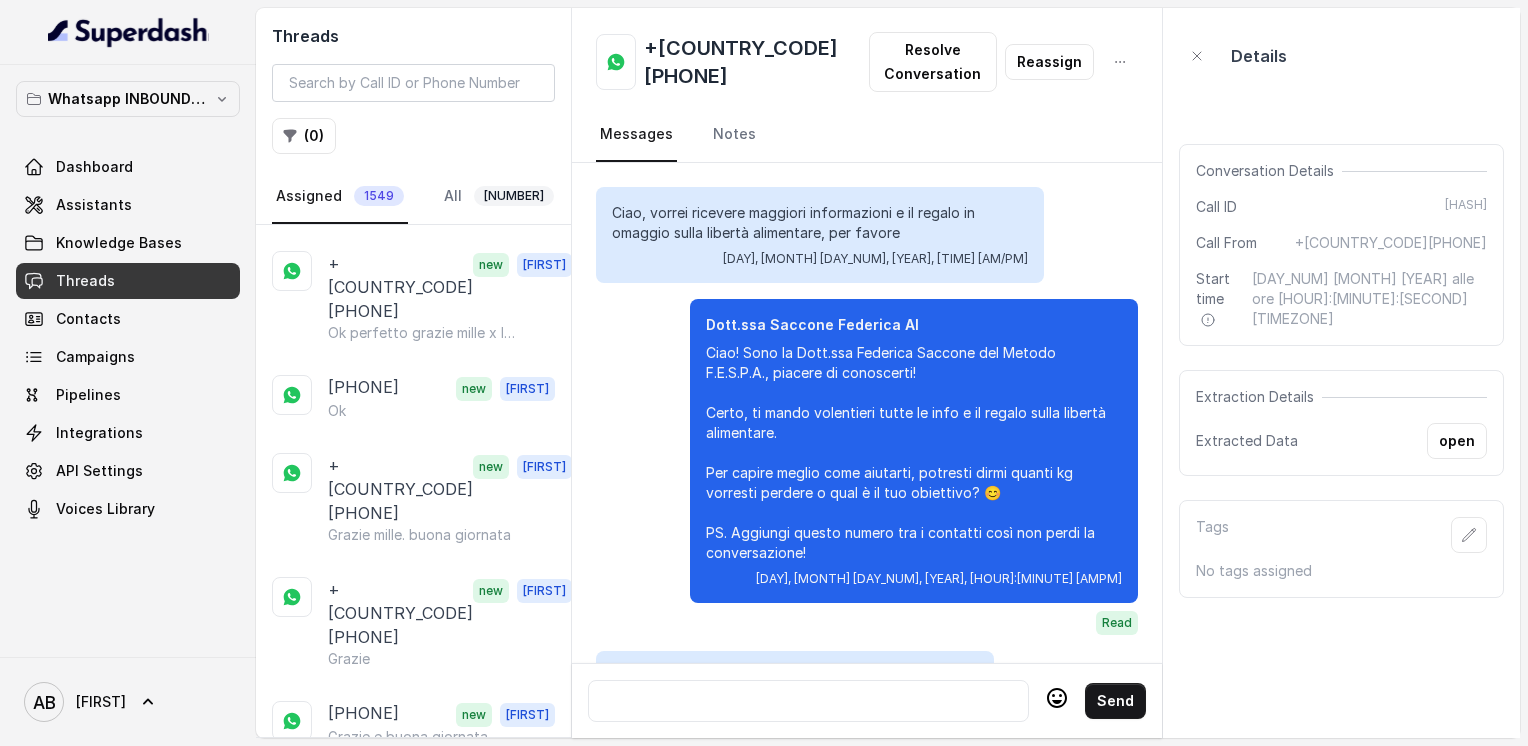 scroll, scrollTop: 2164, scrollLeft: 0, axis: vertical 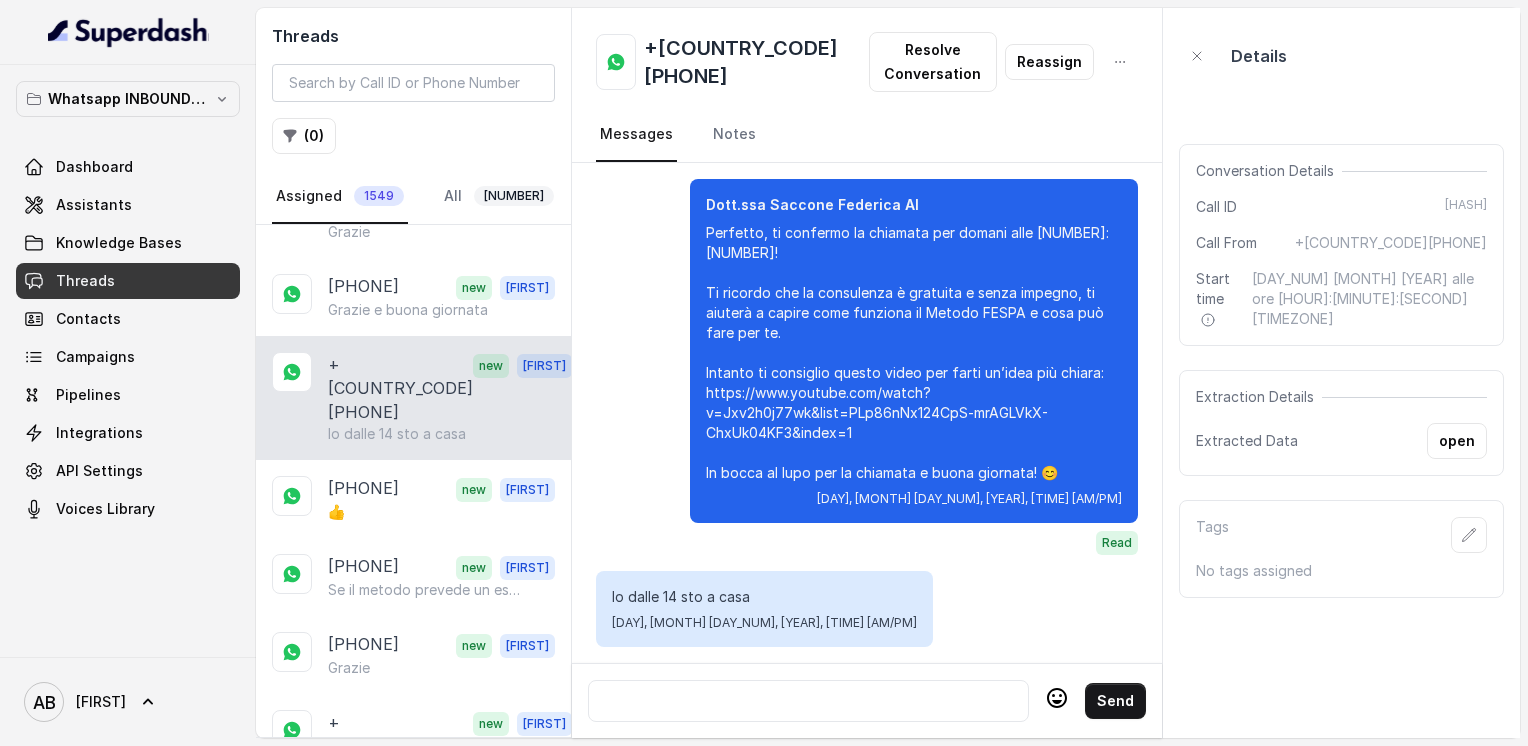 click on "Va bene grazia e buona giornata" at bounding box center [424, 916] 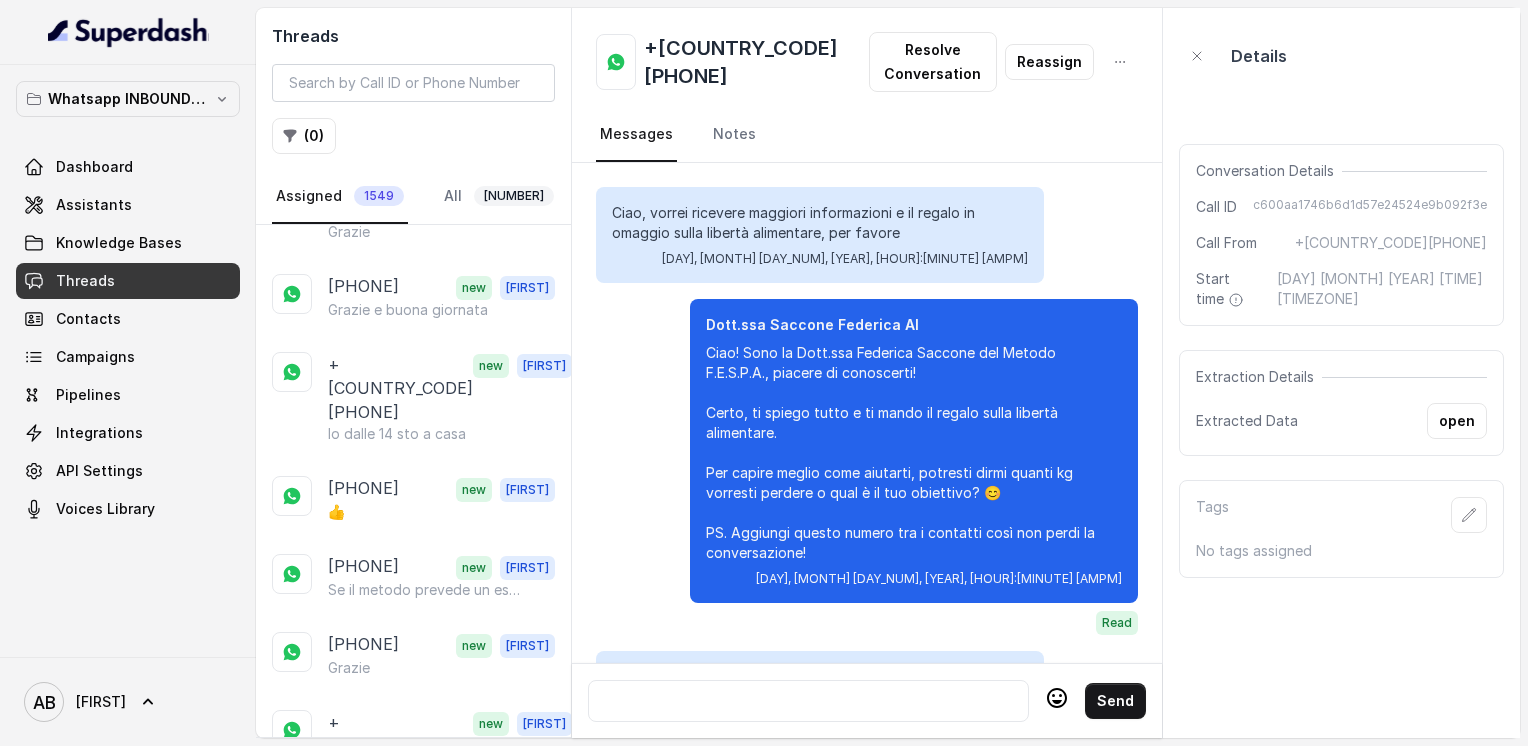scroll, scrollTop: 3052, scrollLeft: 0, axis: vertical 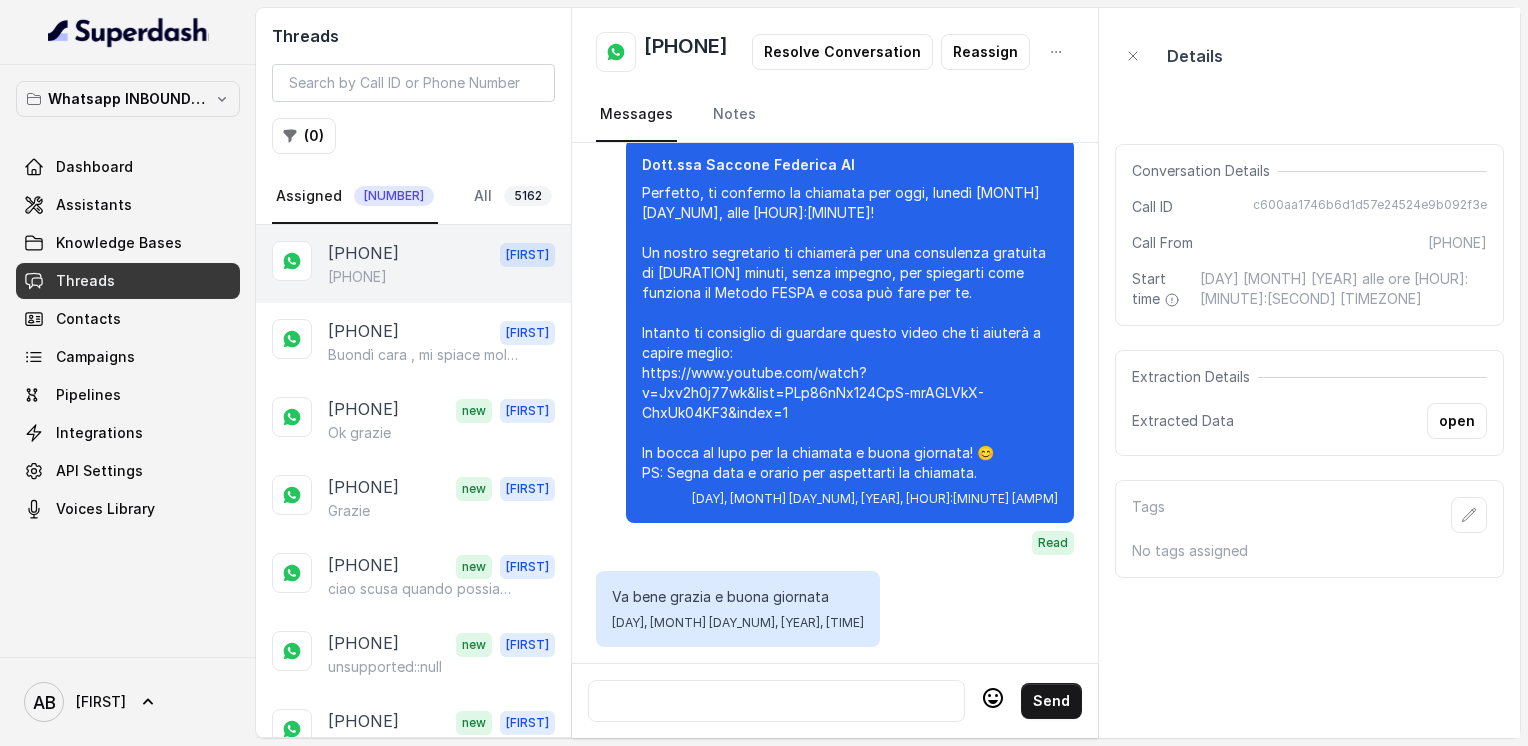click on "[PHONE]" at bounding box center [363, 254] 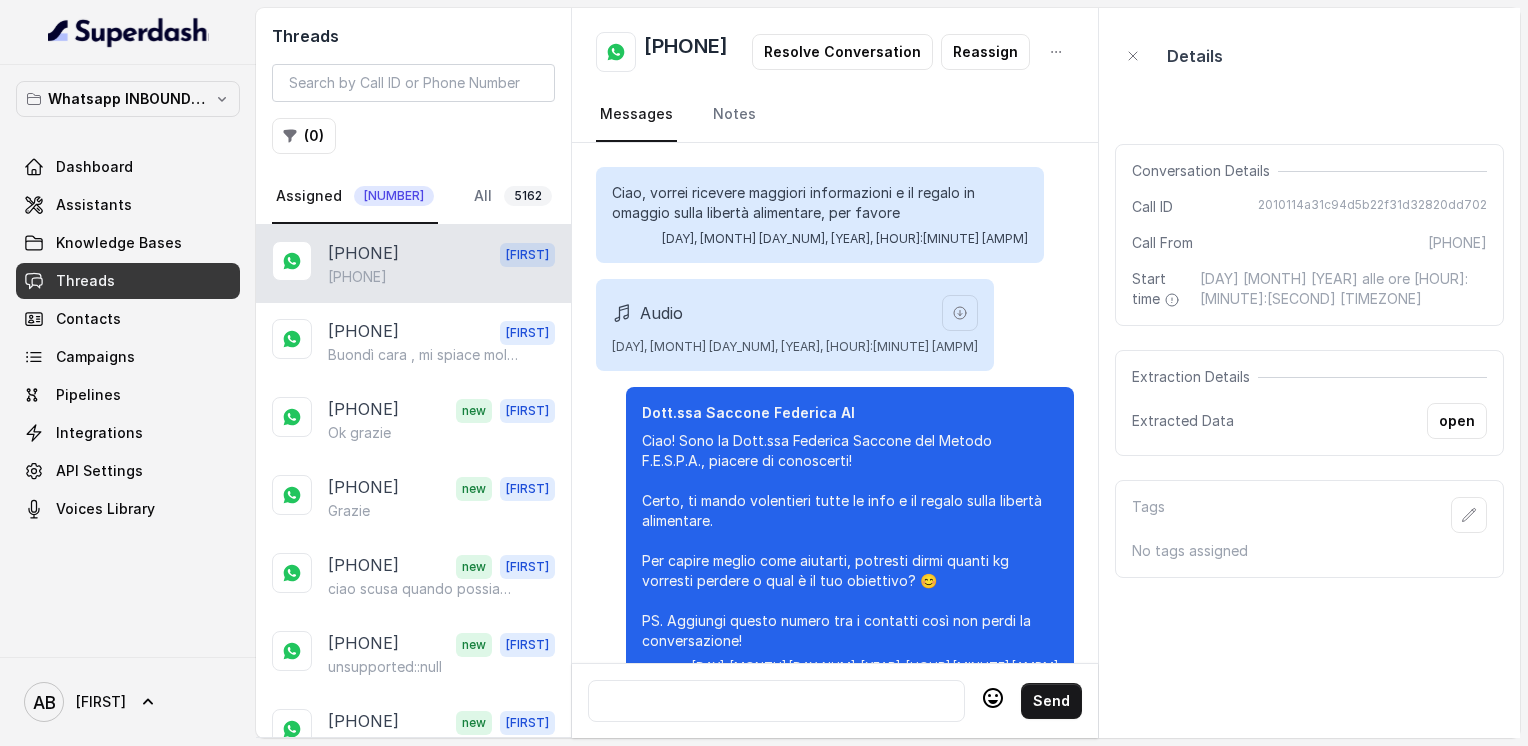 scroll, scrollTop: 2868, scrollLeft: 0, axis: vertical 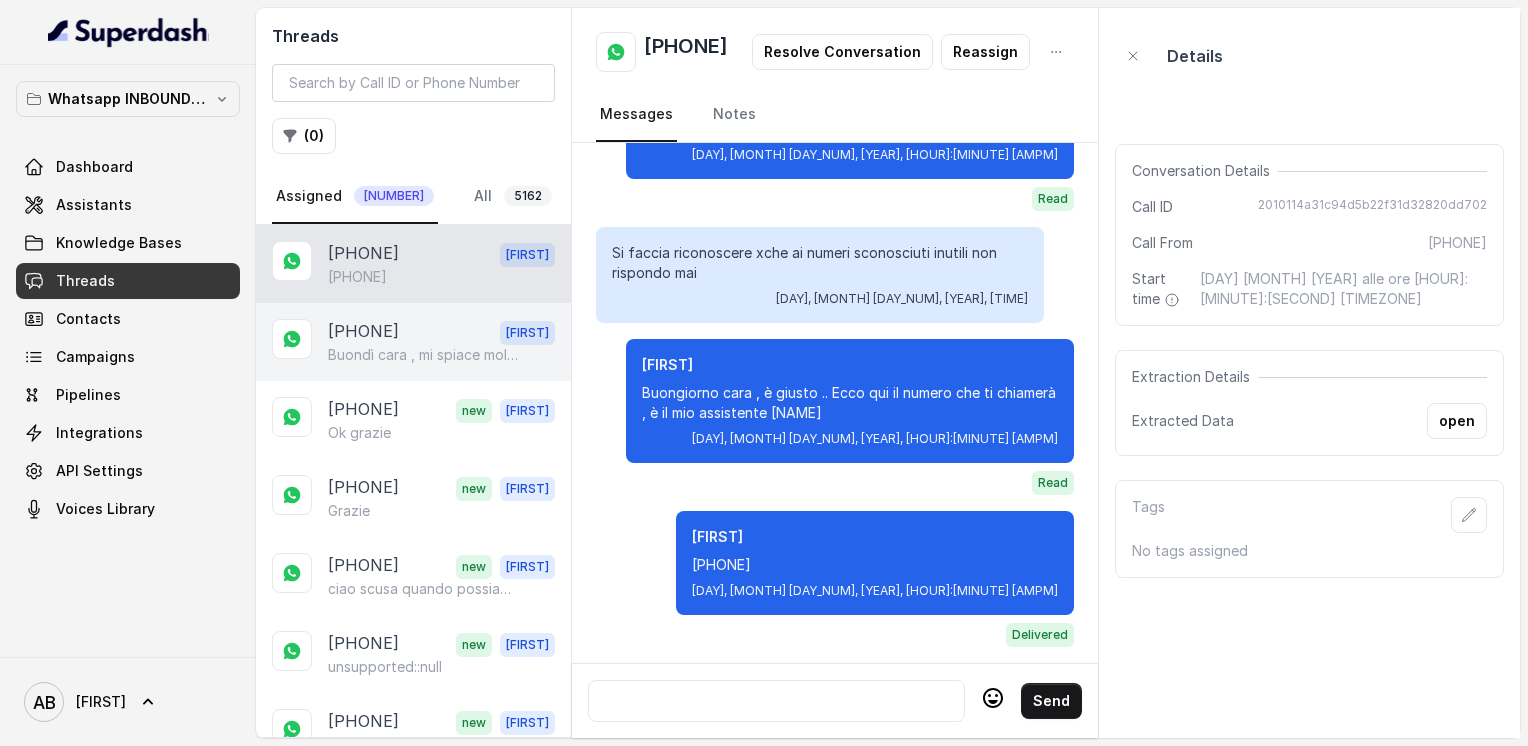 click on "Buondì cara , mi spiace molto spero non sia grave .. Quando pensi di essere più tranquilla sono qui" at bounding box center (424, 355) 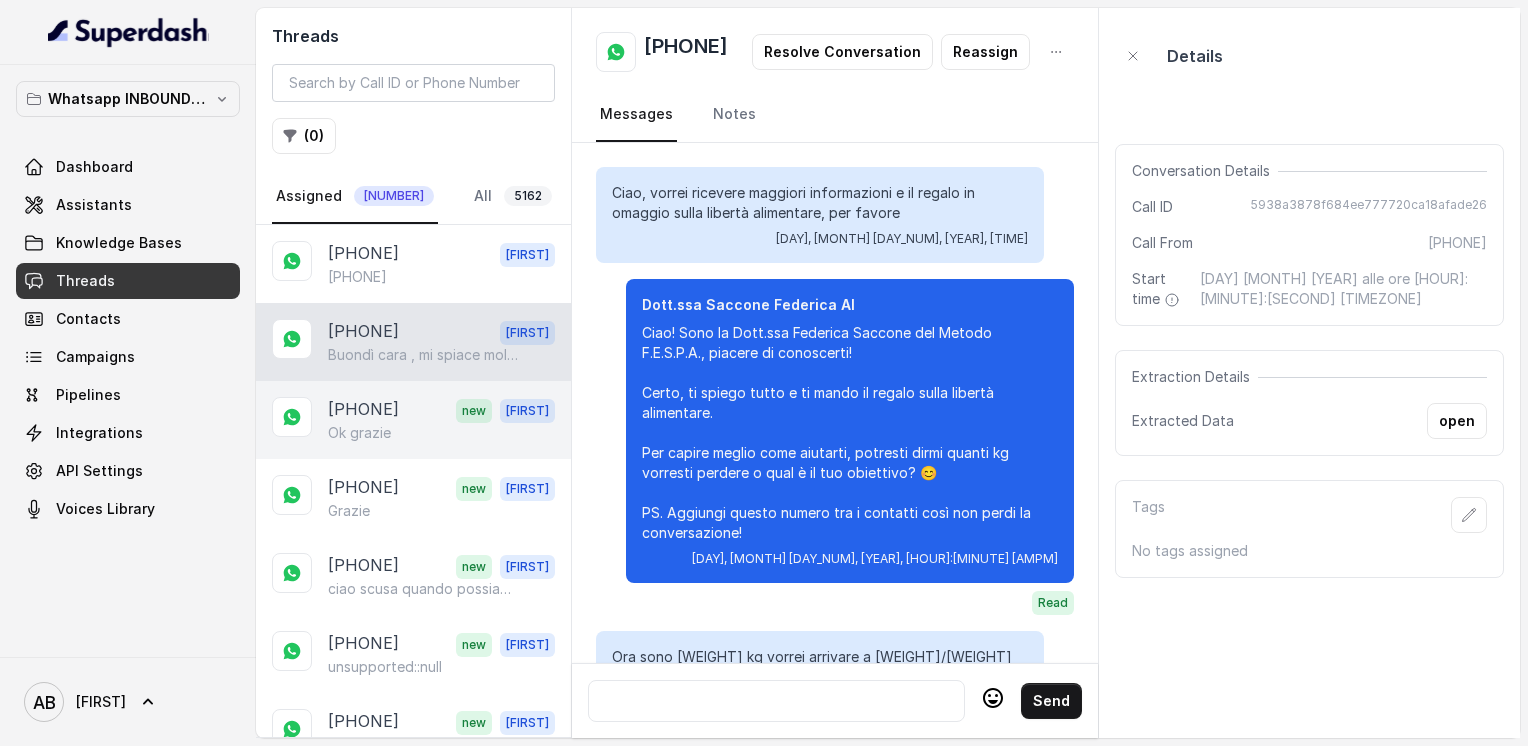 scroll, scrollTop: 2620, scrollLeft: 0, axis: vertical 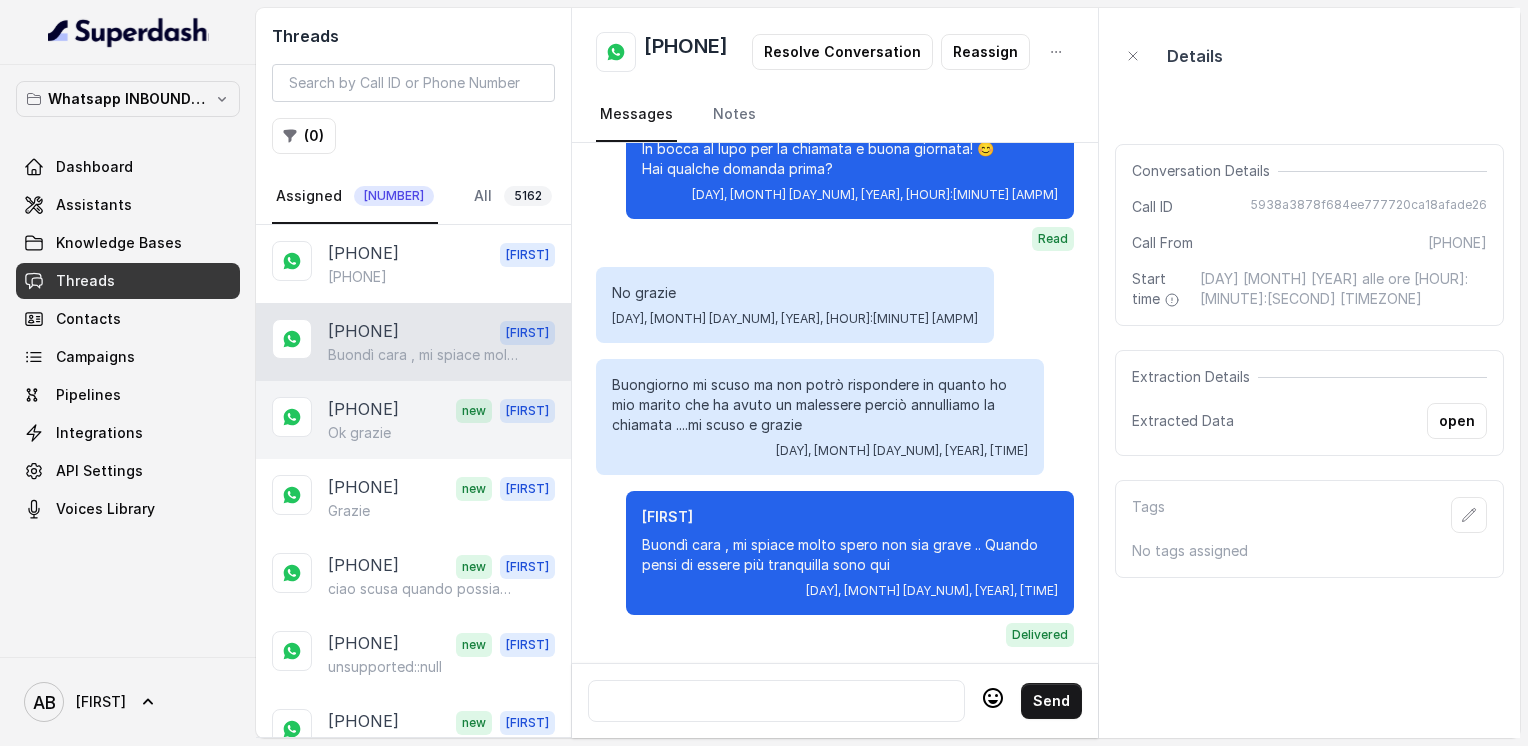 click on "[PHONE]" at bounding box center (363, 410) 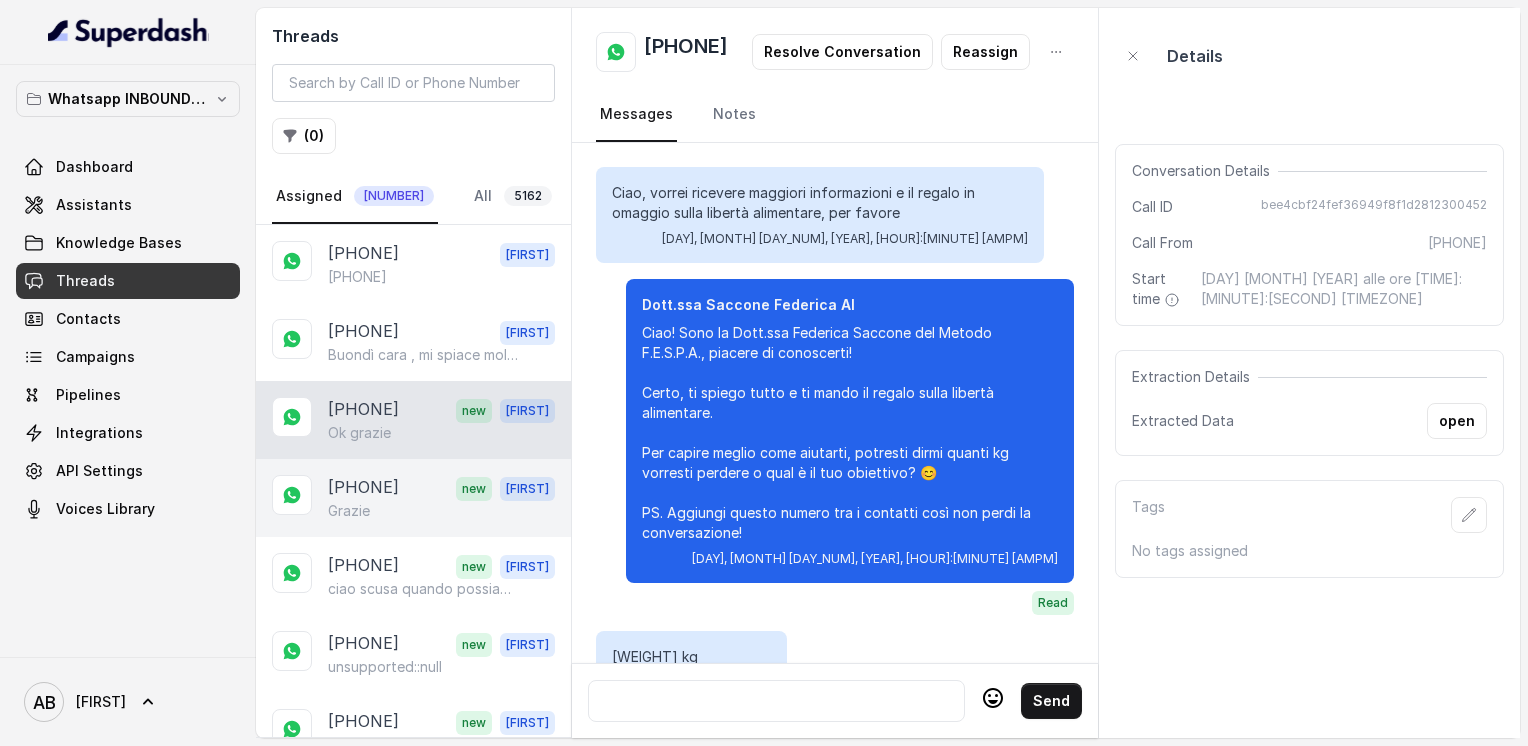 scroll, scrollTop: 2964, scrollLeft: 0, axis: vertical 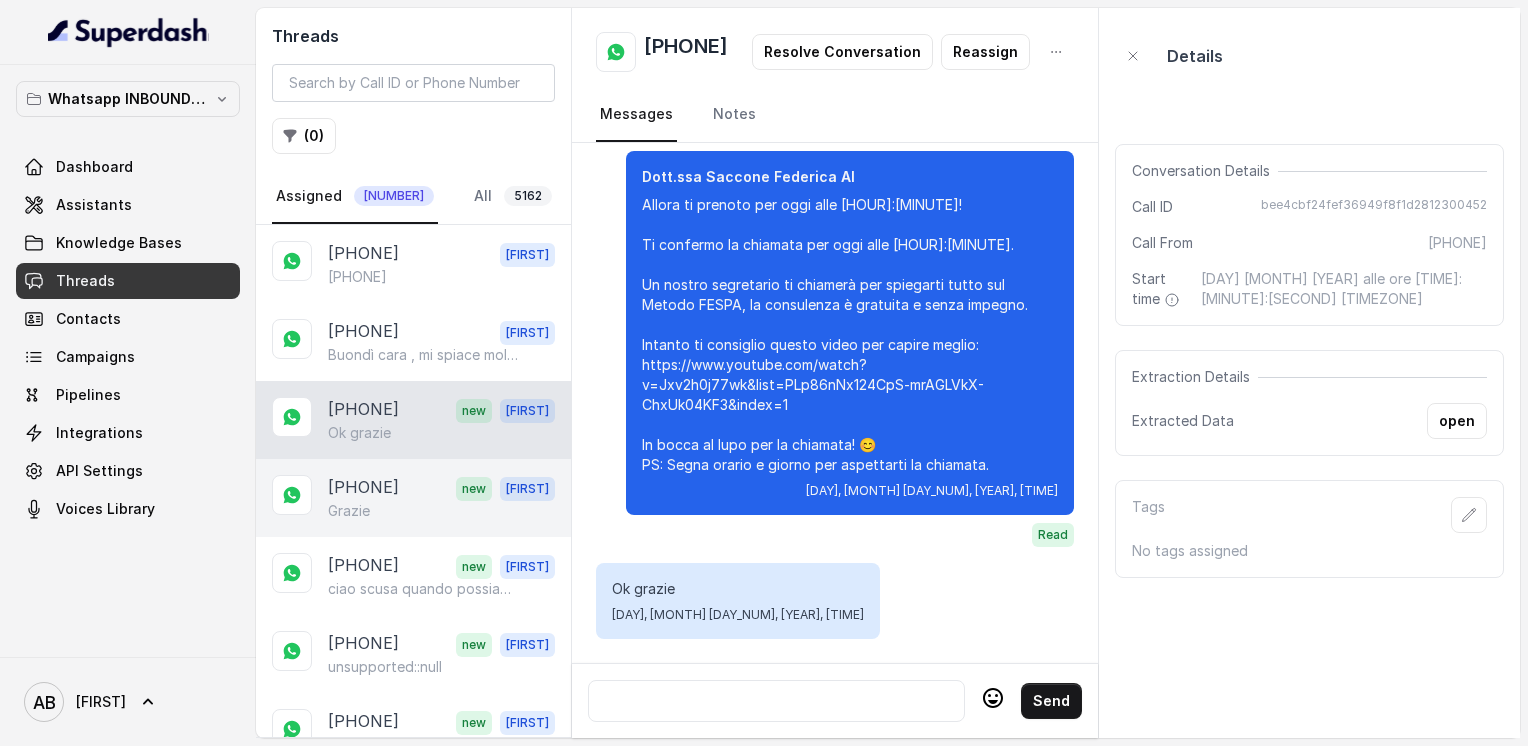 click on "Grazie" at bounding box center (441, 511) 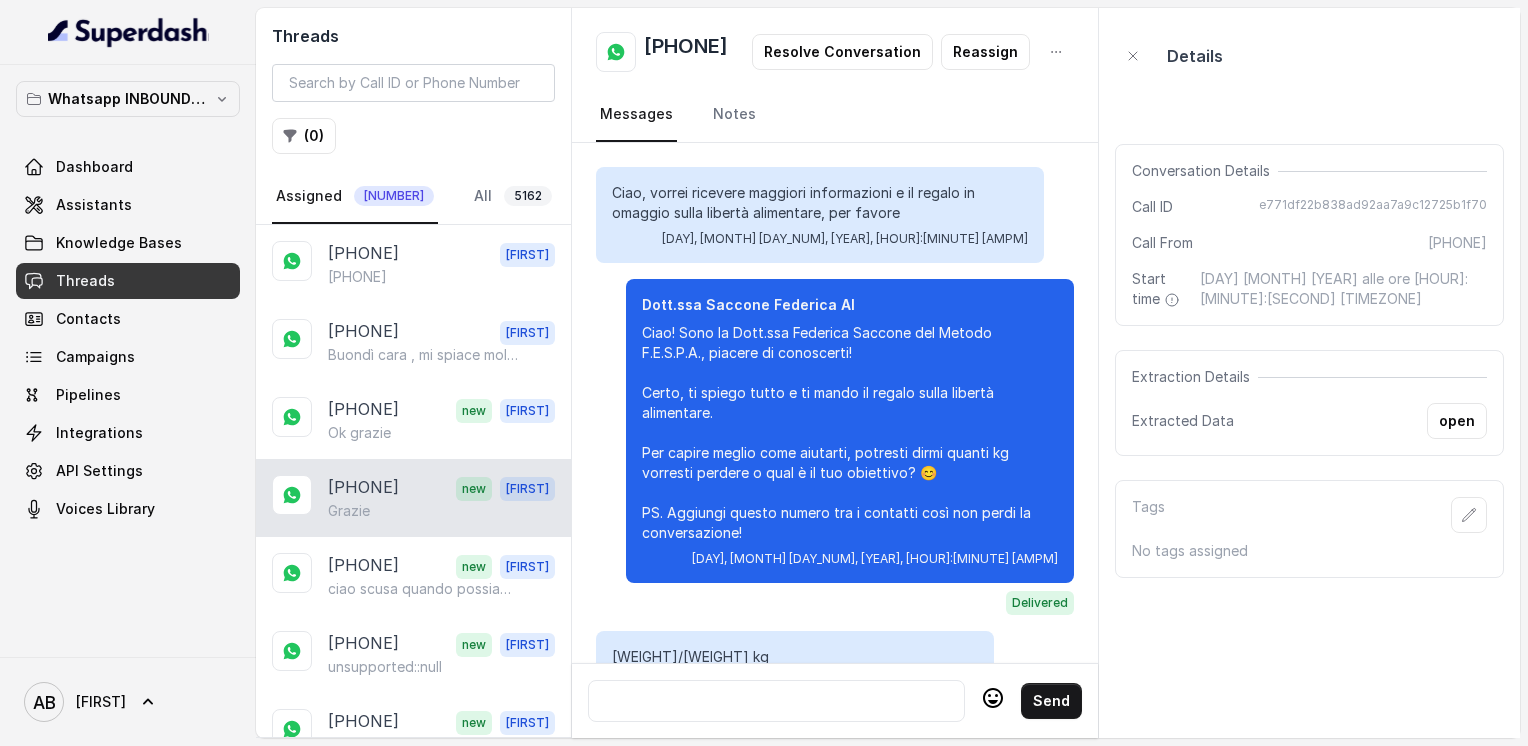 scroll, scrollTop: 2124, scrollLeft: 0, axis: vertical 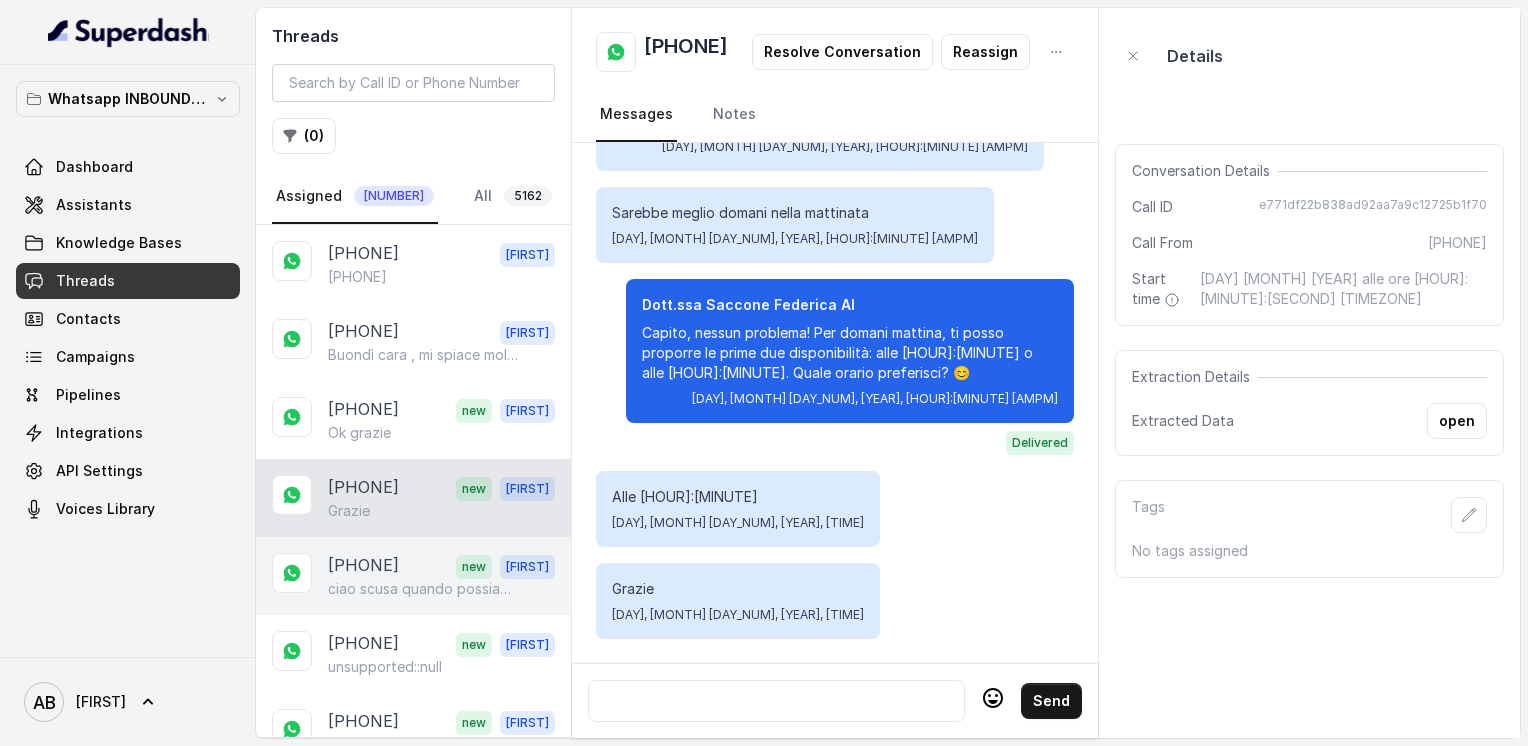 click on "[PHONE]" at bounding box center [363, 566] 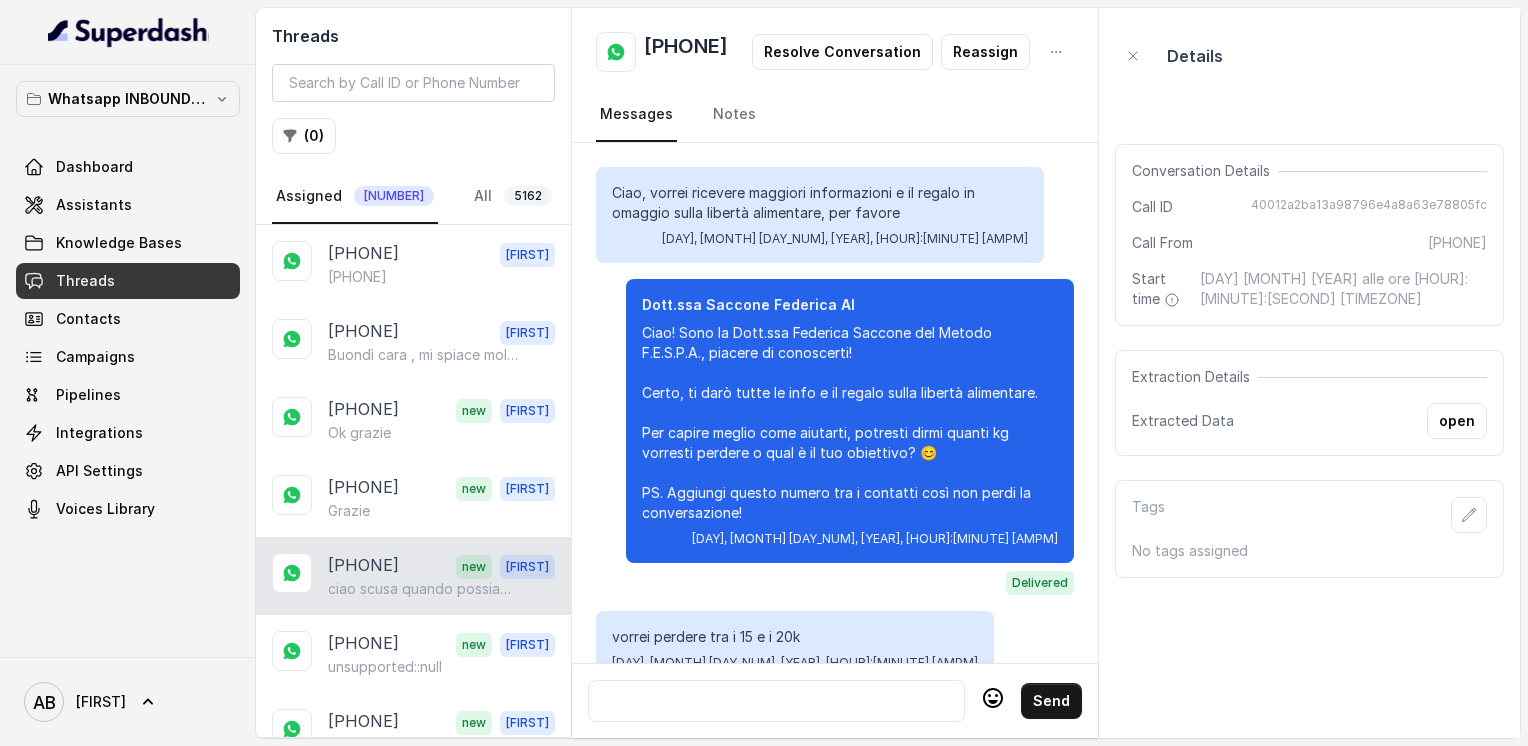 scroll, scrollTop: 3484, scrollLeft: 0, axis: vertical 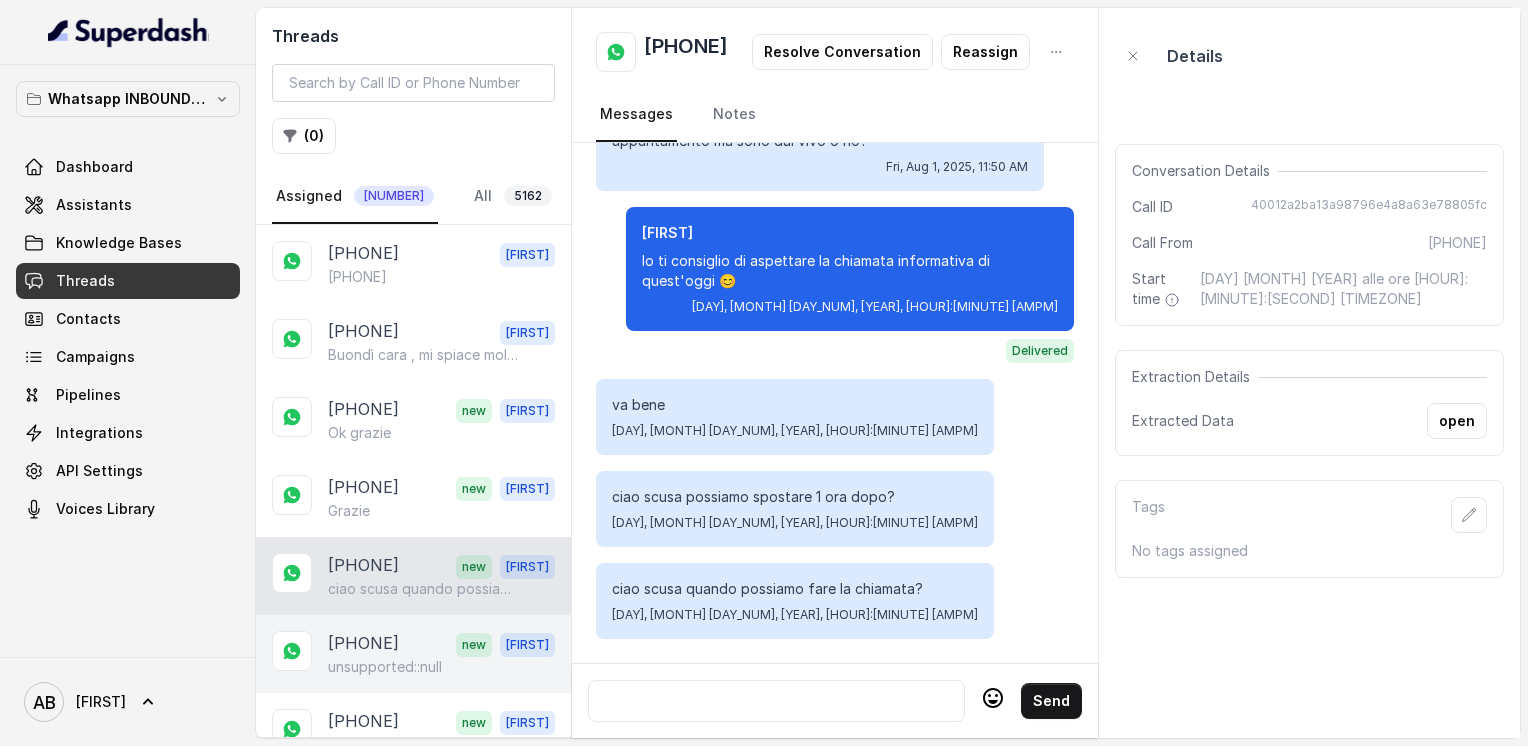 click on "[PHONE]" at bounding box center (363, 644) 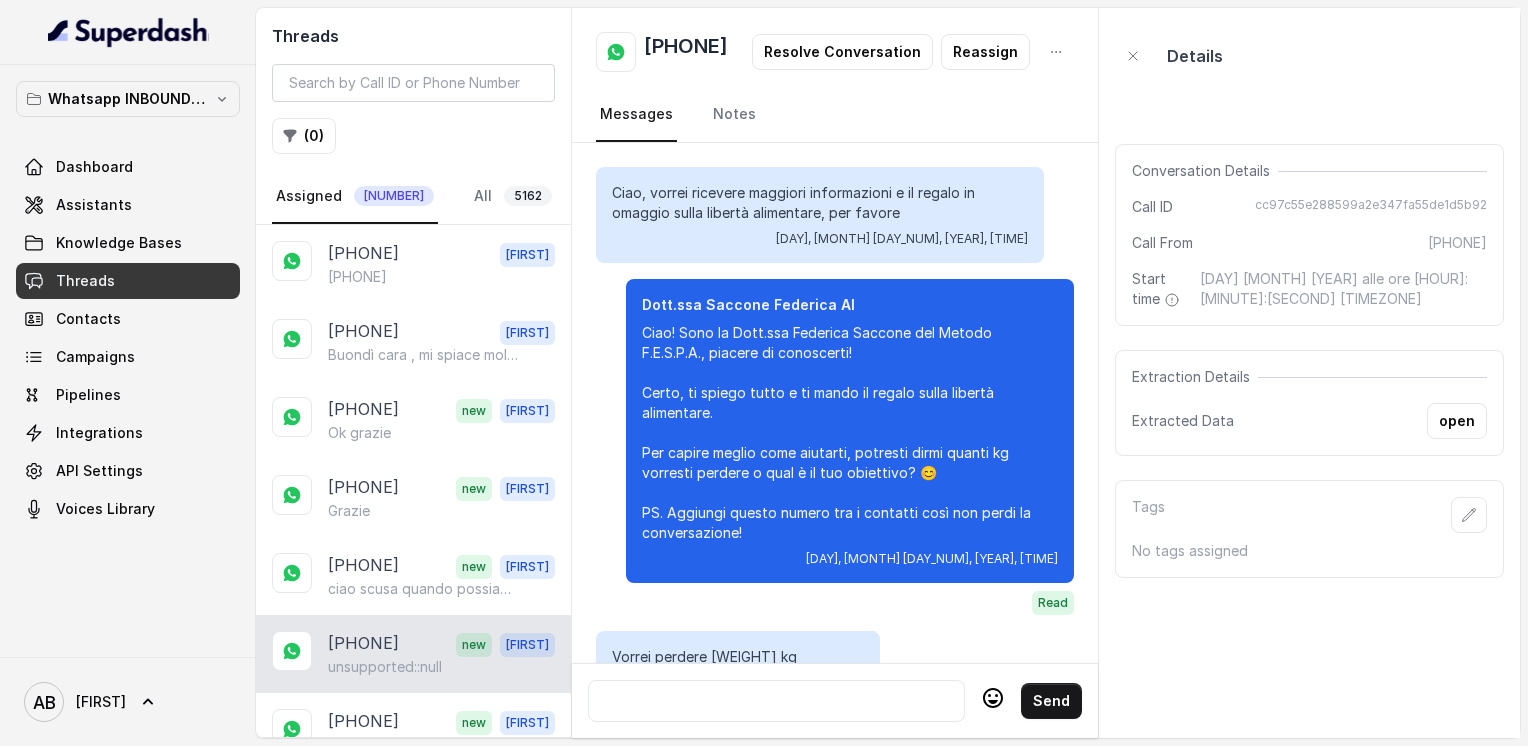 scroll, scrollTop: 2672, scrollLeft: 0, axis: vertical 